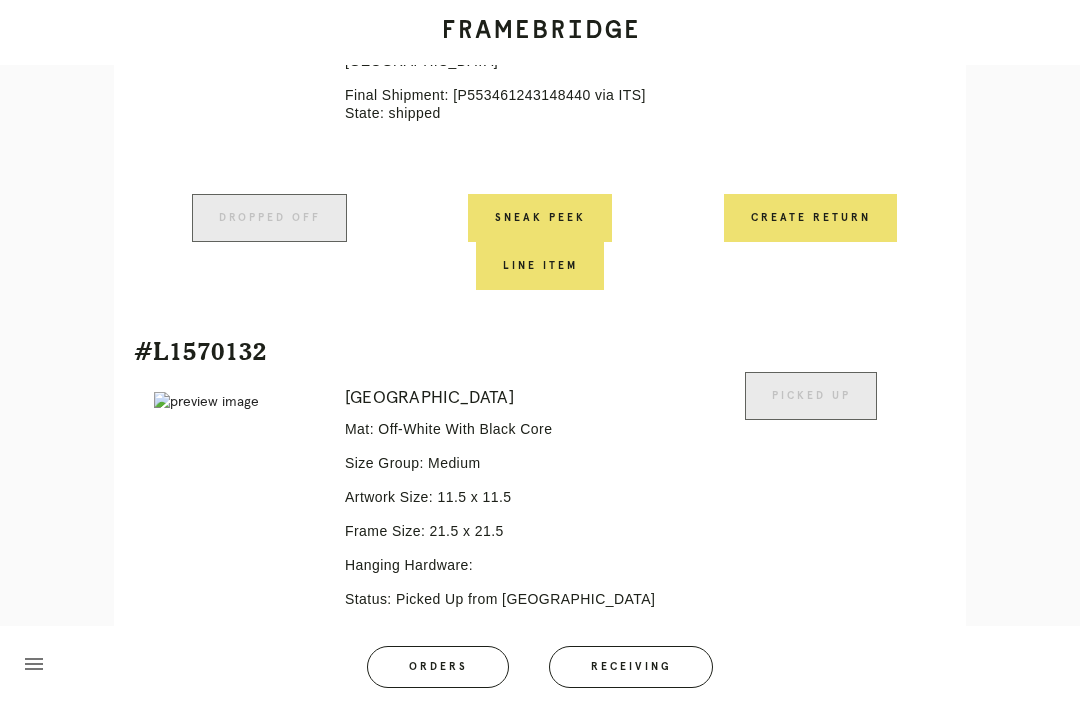 scroll, scrollTop: 817, scrollLeft: 0, axis: vertical 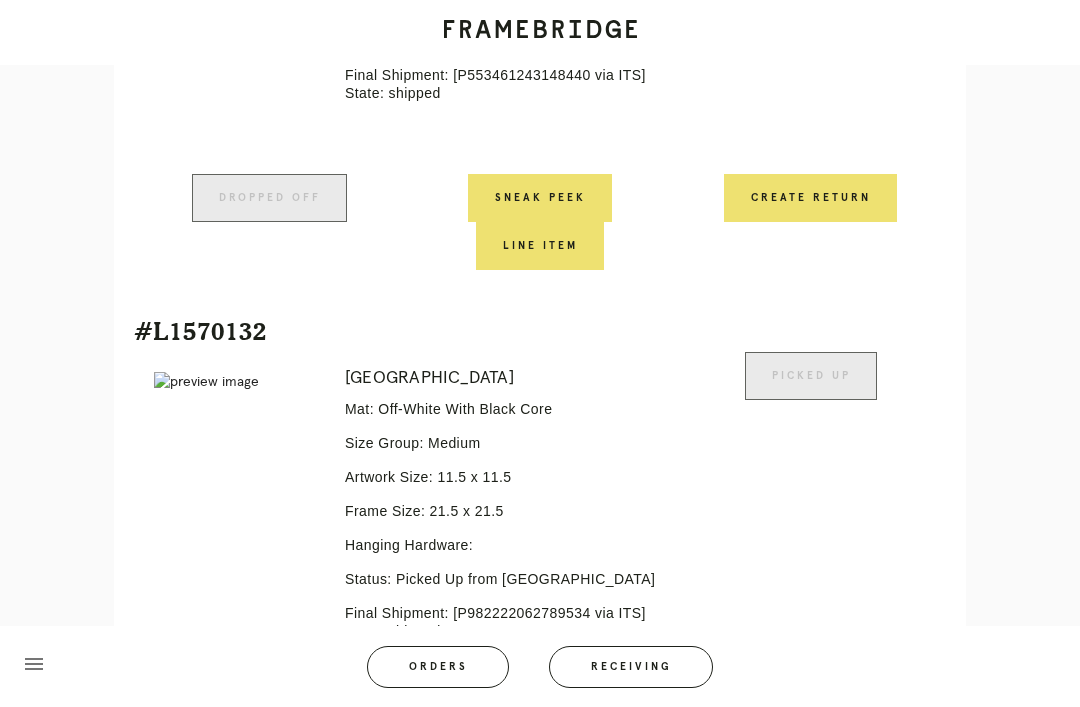 click on "Receiving" at bounding box center (631, 667) 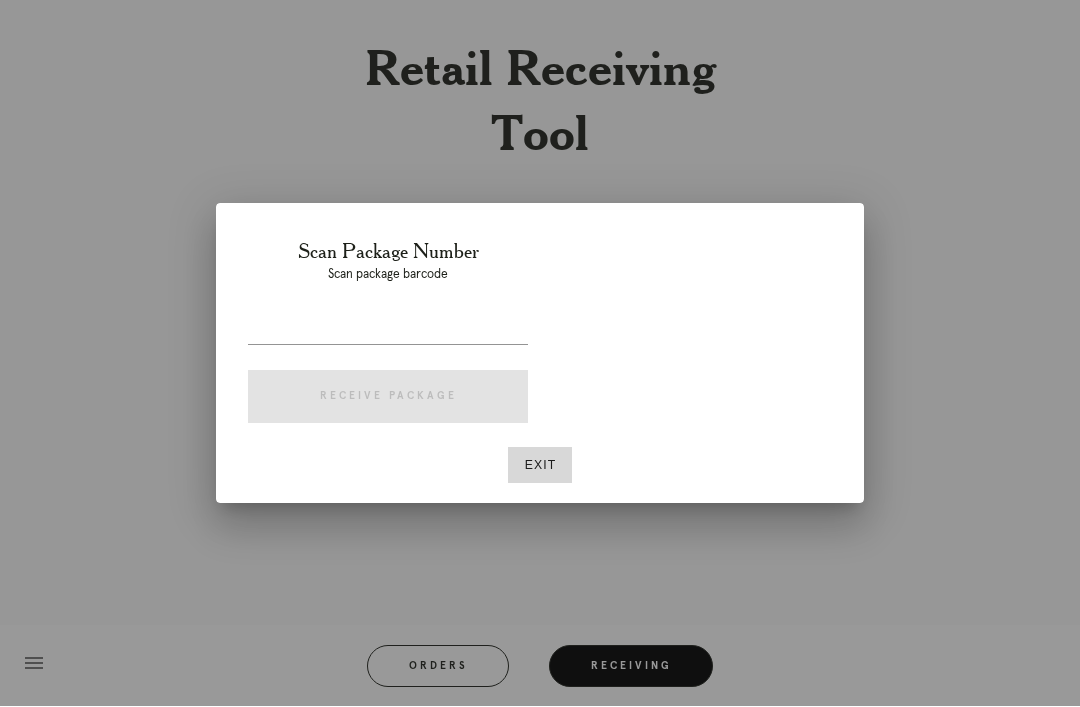 scroll, scrollTop: 64, scrollLeft: 0, axis: vertical 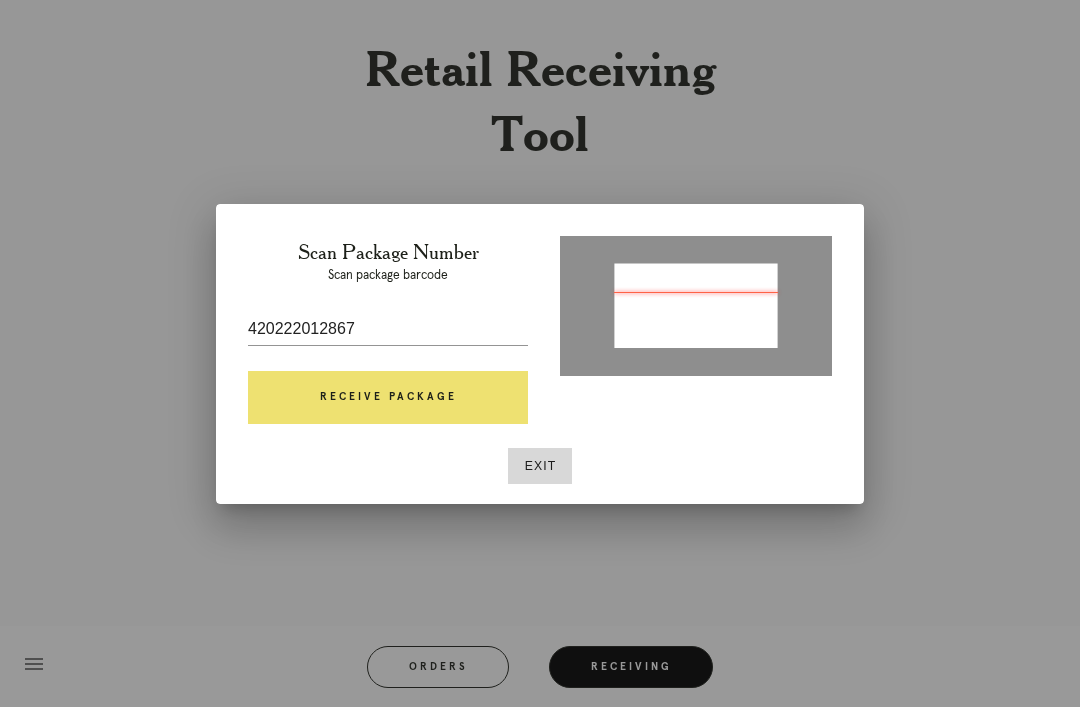type on "1ZE3628K0332054992" 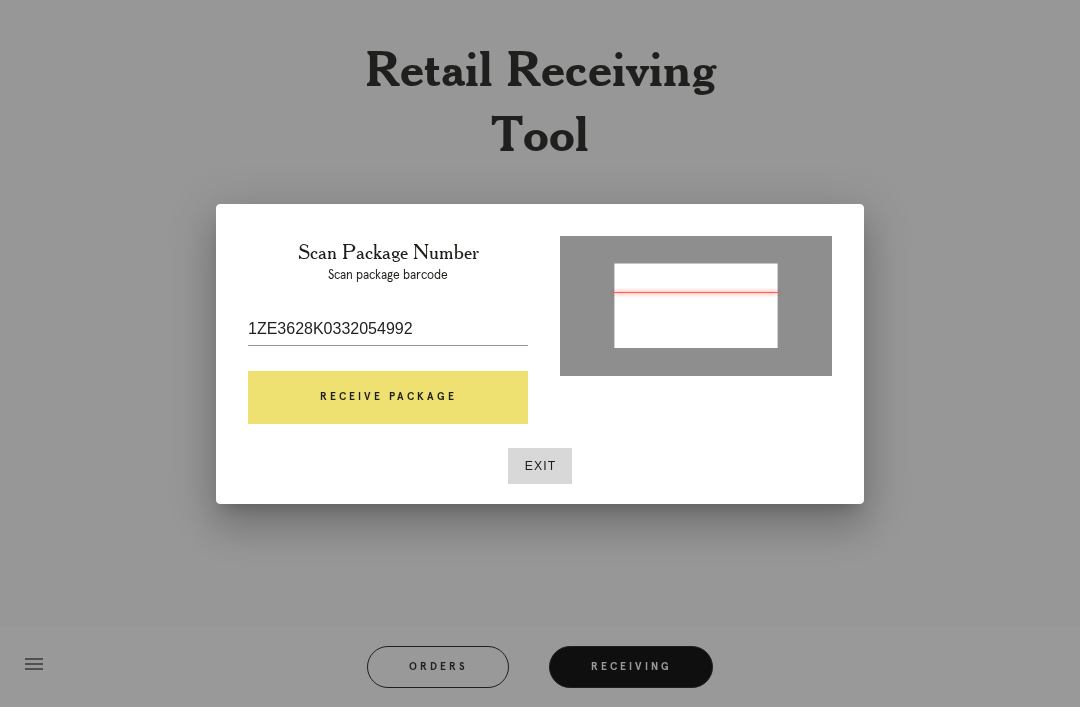 click on "Receive Package" at bounding box center [388, 398] 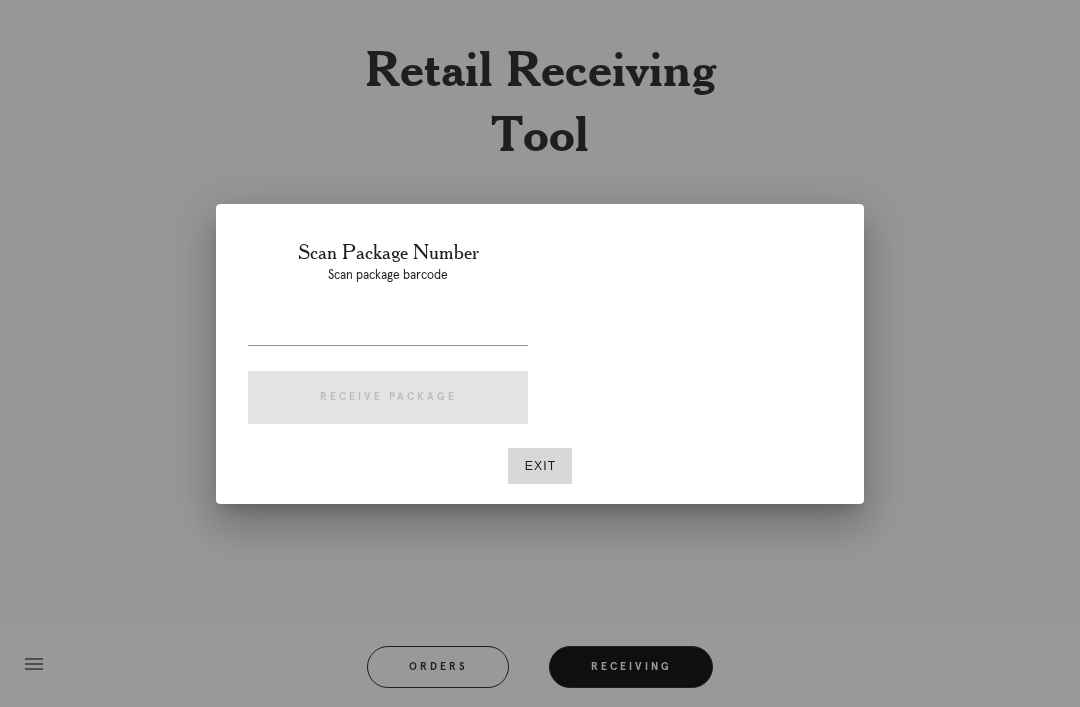 scroll, scrollTop: 64, scrollLeft: 0, axis: vertical 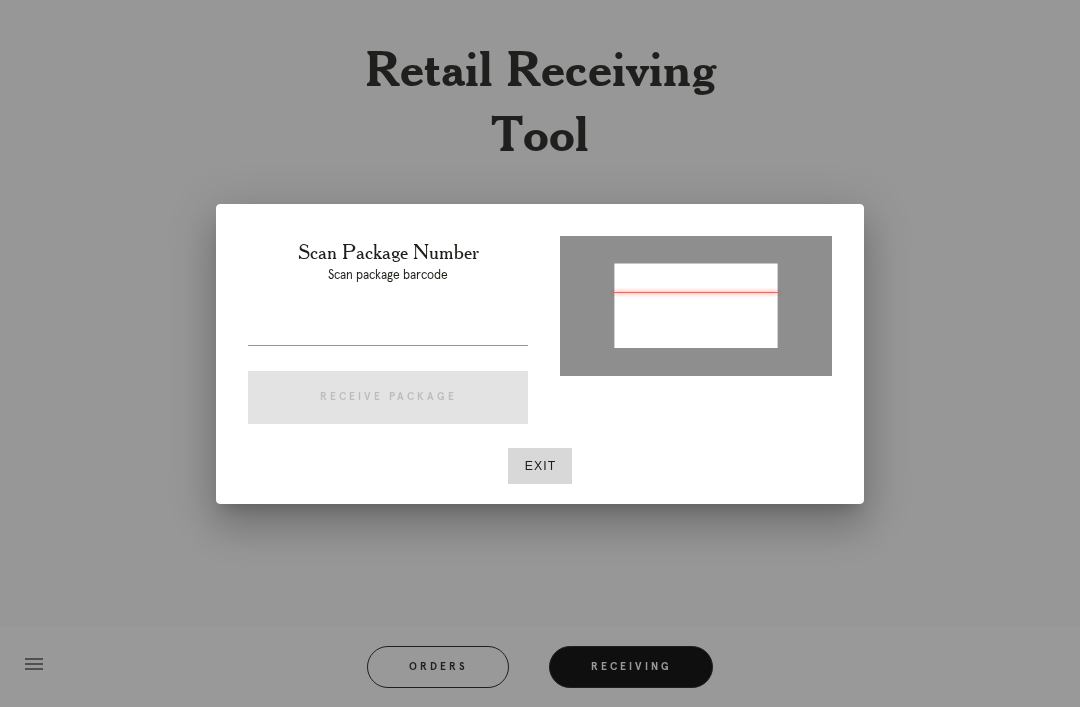 type on "1ZE3628K0332054992" 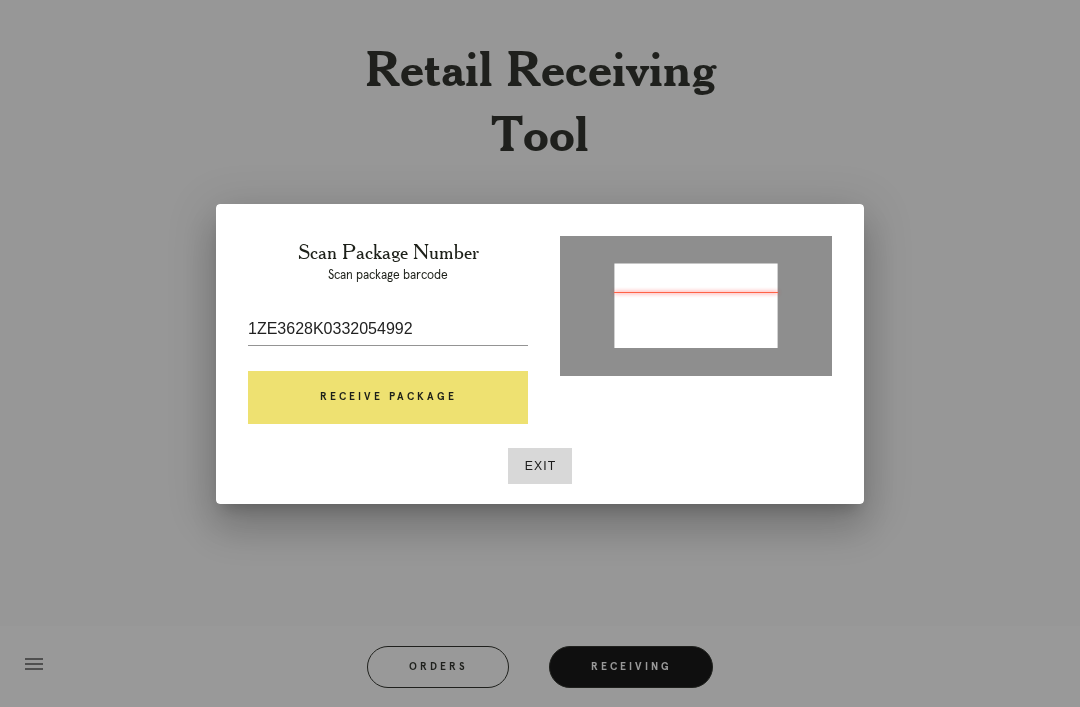 click on "Receive Package" at bounding box center [388, 398] 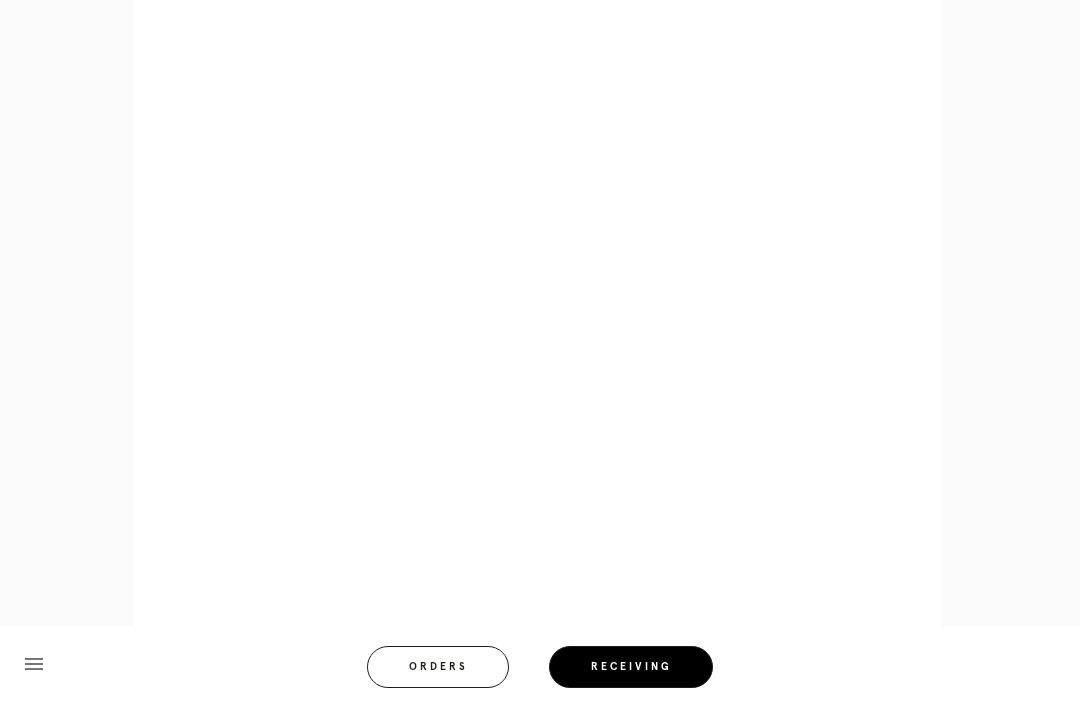 scroll, scrollTop: 858, scrollLeft: 0, axis: vertical 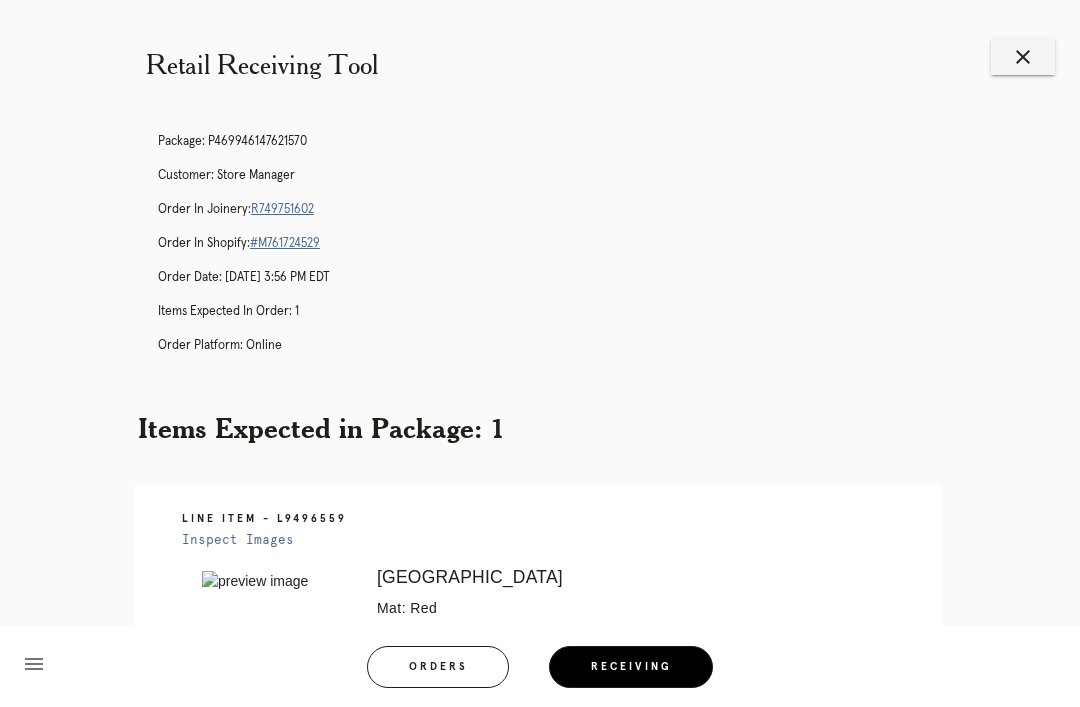 click on "close" at bounding box center [1023, 57] 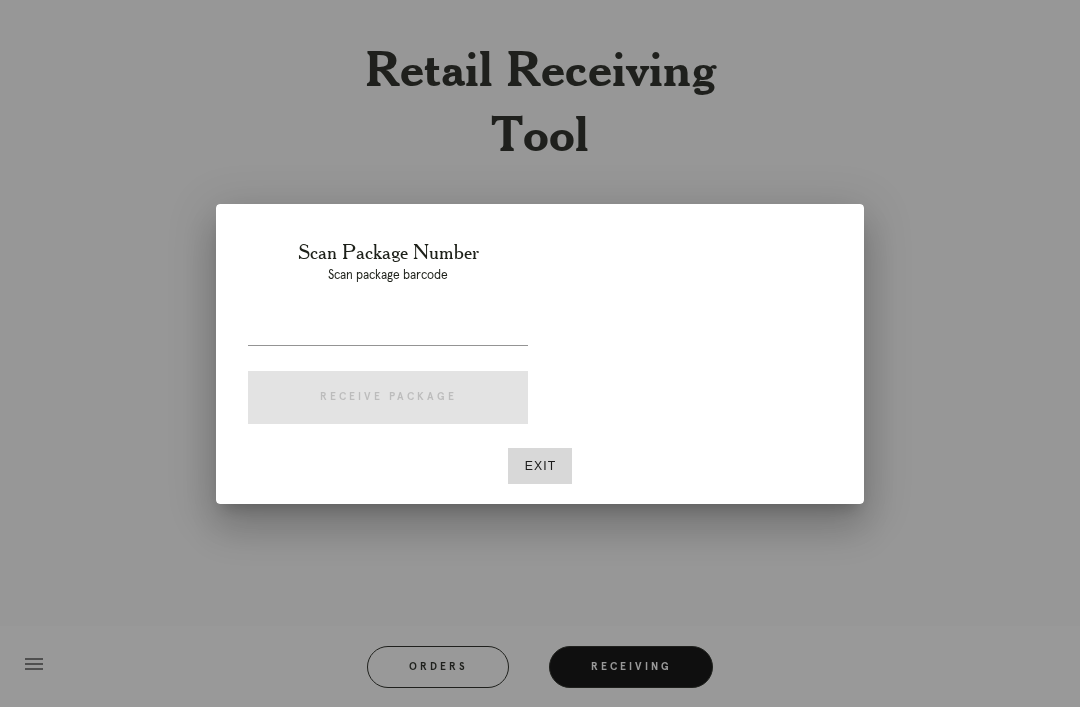 scroll, scrollTop: 0, scrollLeft: 0, axis: both 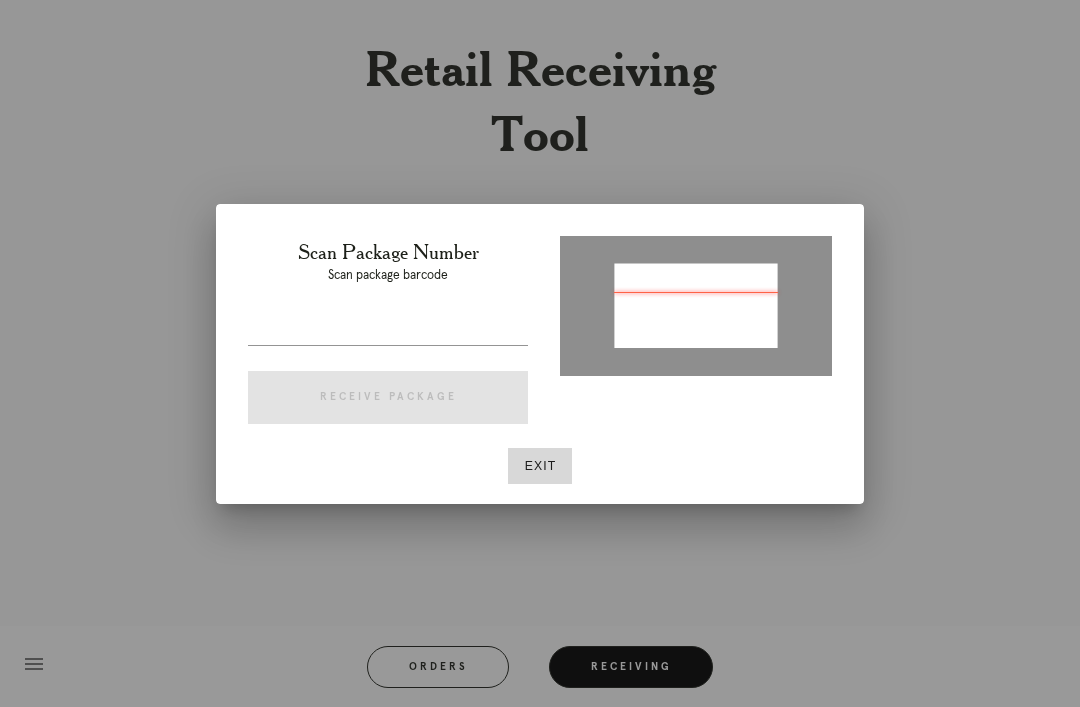 type on "P972117912388166" 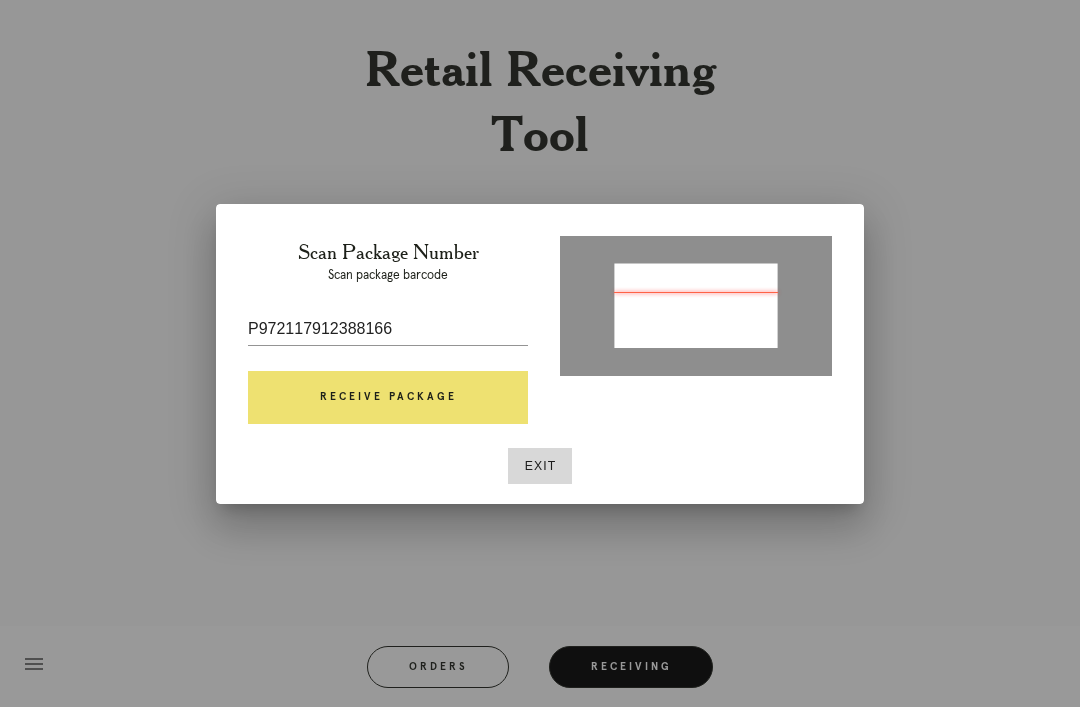click on "Receive Package" at bounding box center (388, 398) 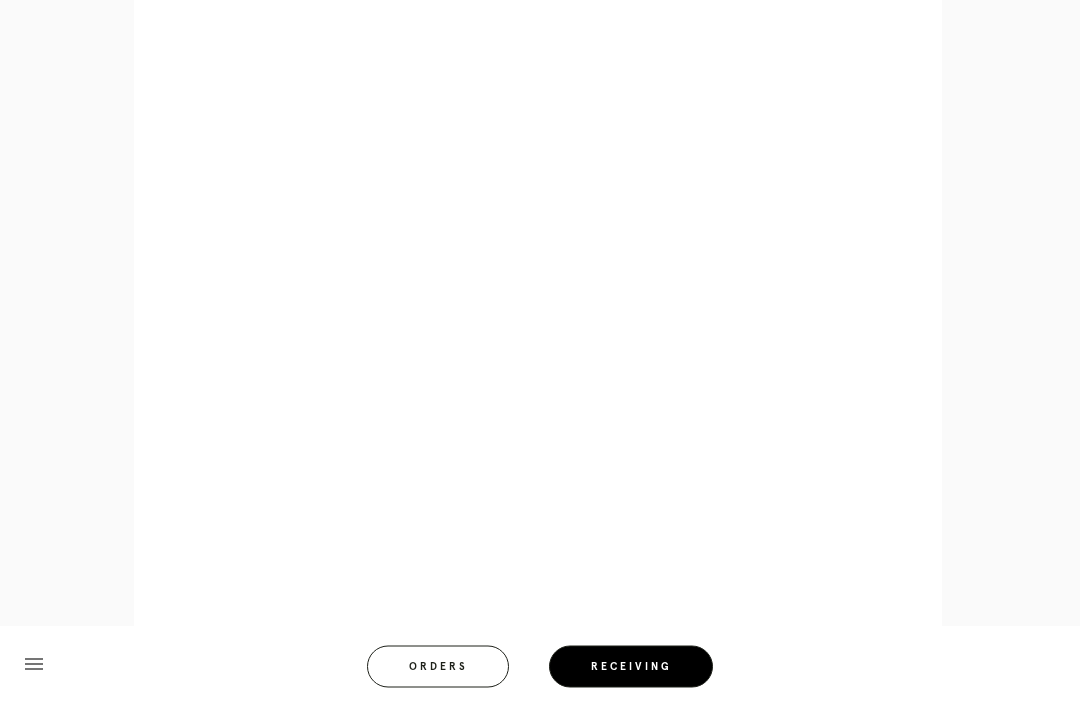 scroll, scrollTop: 962, scrollLeft: 0, axis: vertical 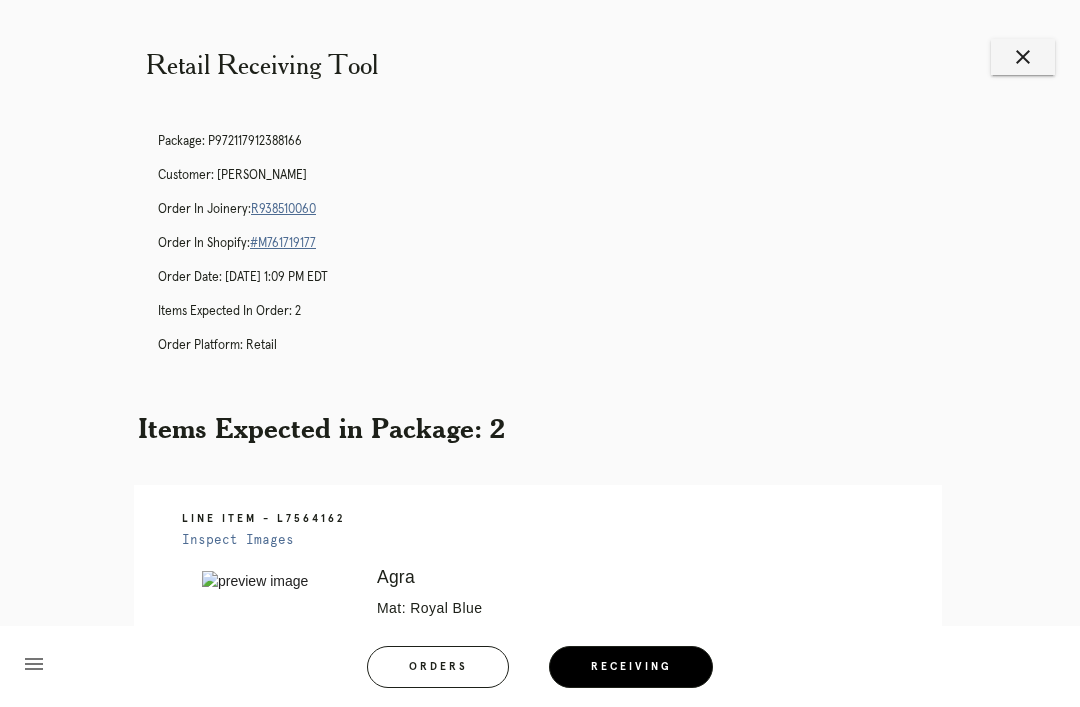 click on "close" at bounding box center [1023, 57] 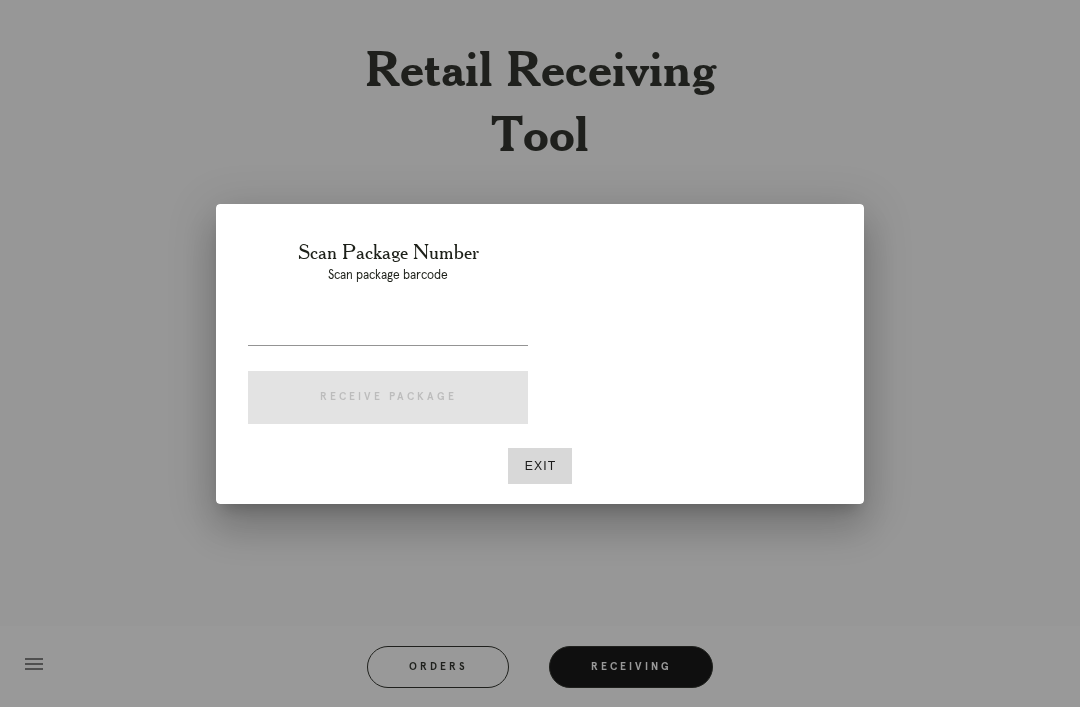 scroll, scrollTop: 0, scrollLeft: 0, axis: both 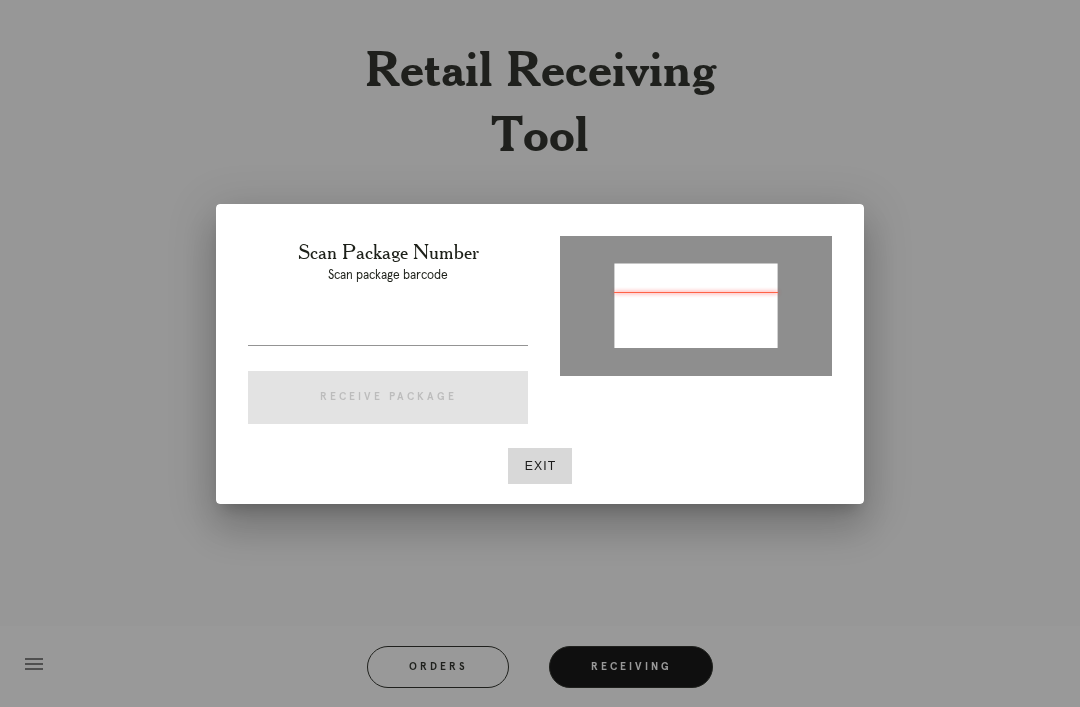 type on "P620325061821784" 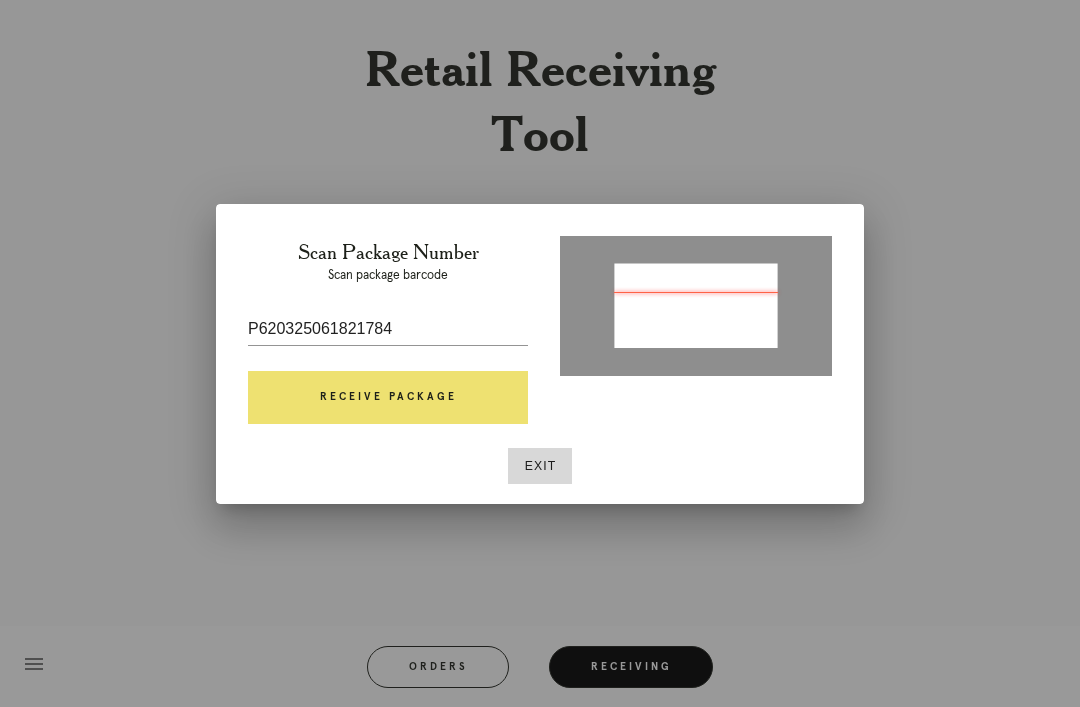 click on "Receive Package" at bounding box center [388, 398] 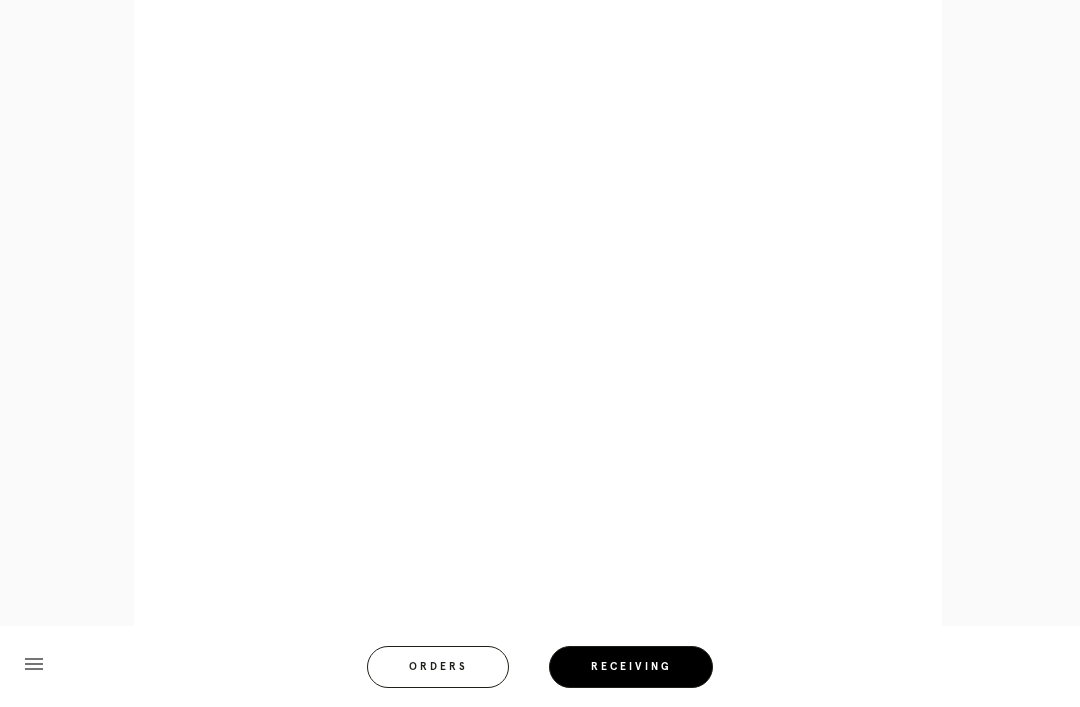 scroll, scrollTop: 858, scrollLeft: 0, axis: vertical 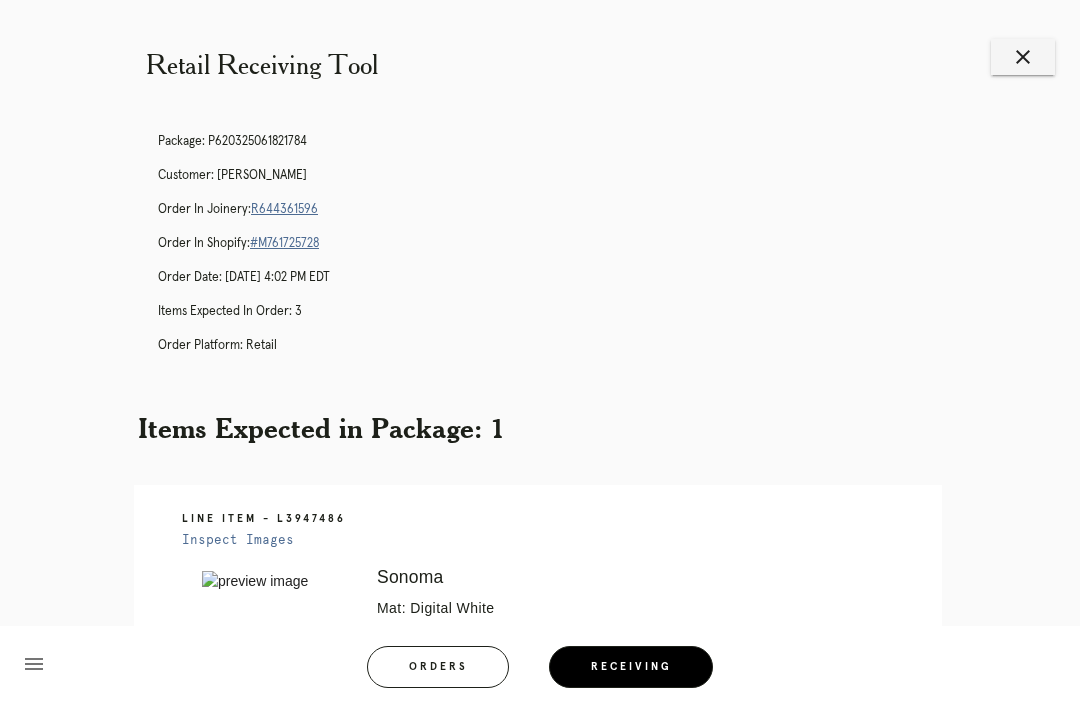 click on "close" at bounding box center (1023, 57) 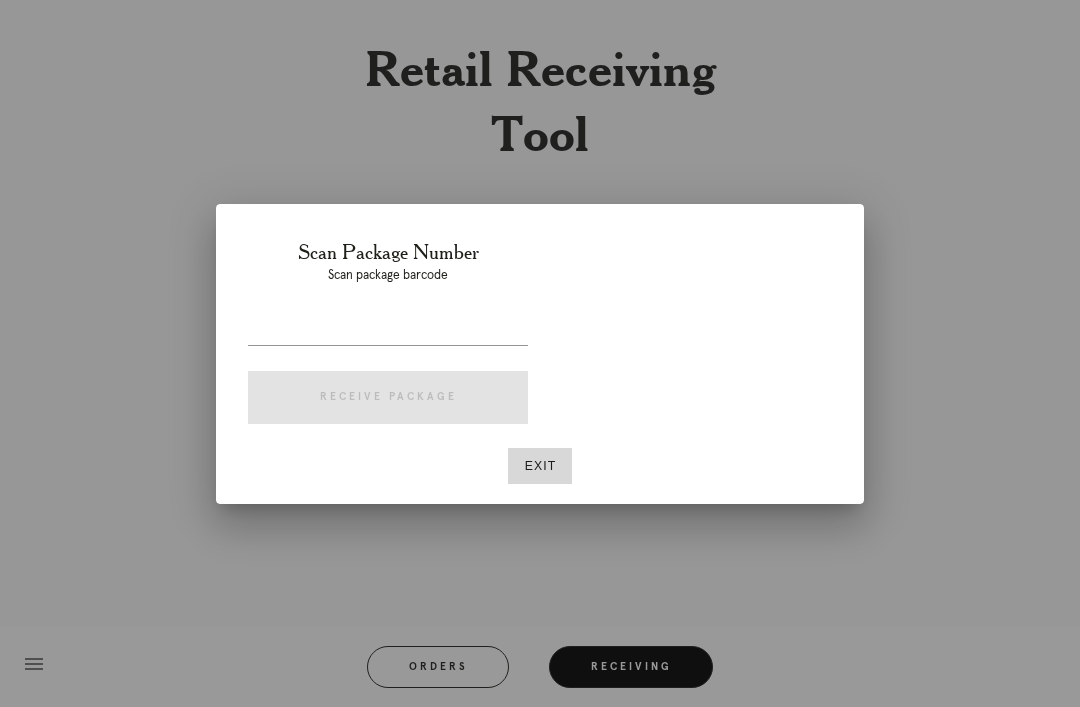 scroll, scrollTop: 0, scrollLeft: 0, axis: both 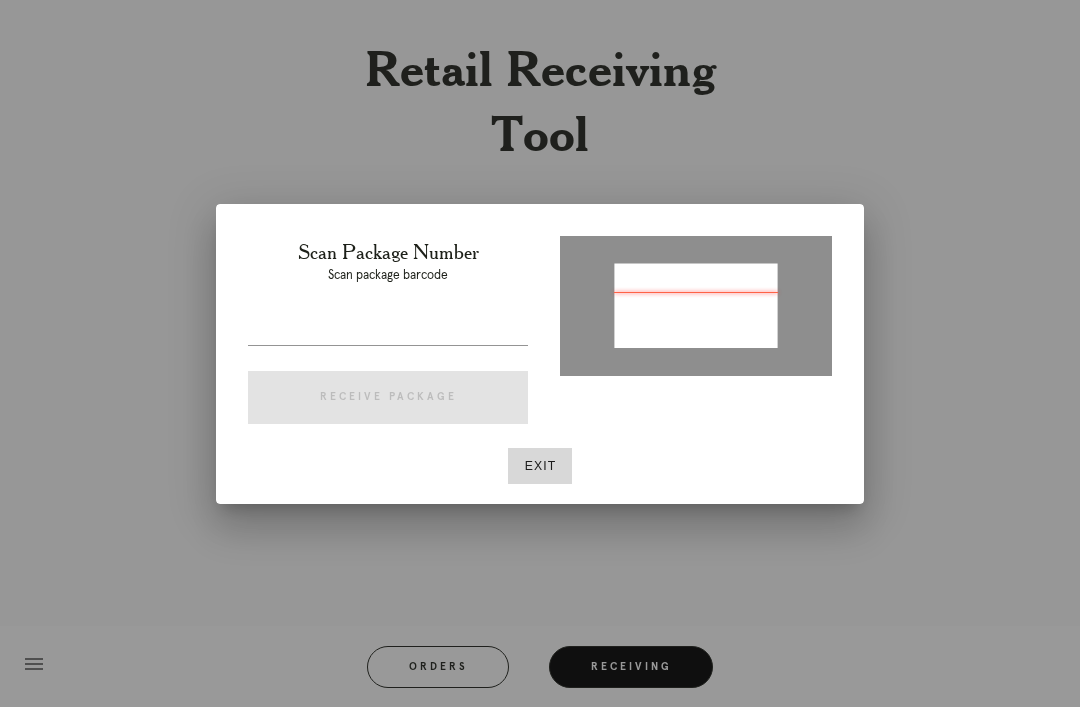 type on "P788064286970916" 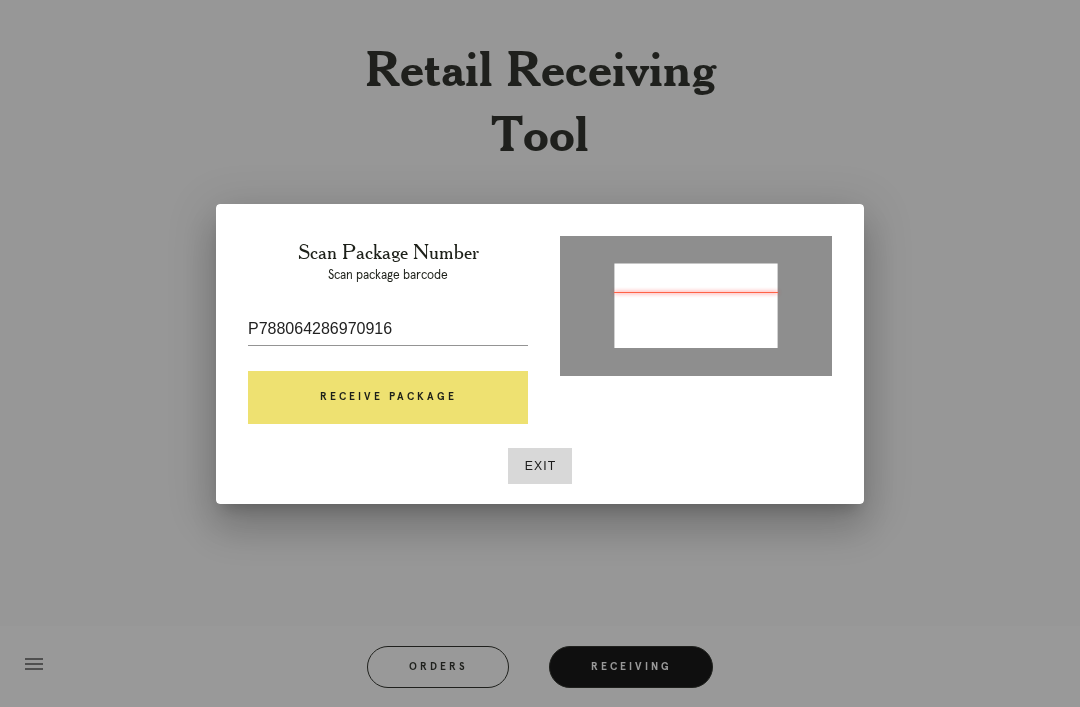 click on "Receive Package" at bounding box center [388, 398] 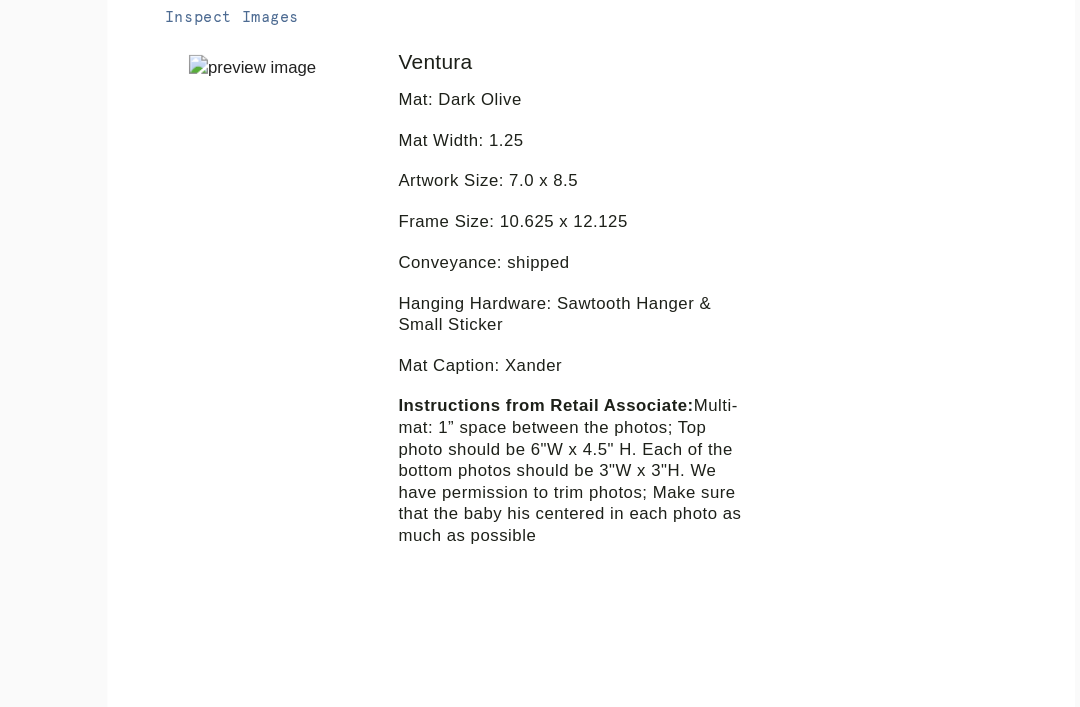 scroll, scrollTop: 502, scrollLeft: 0, axis: vertical 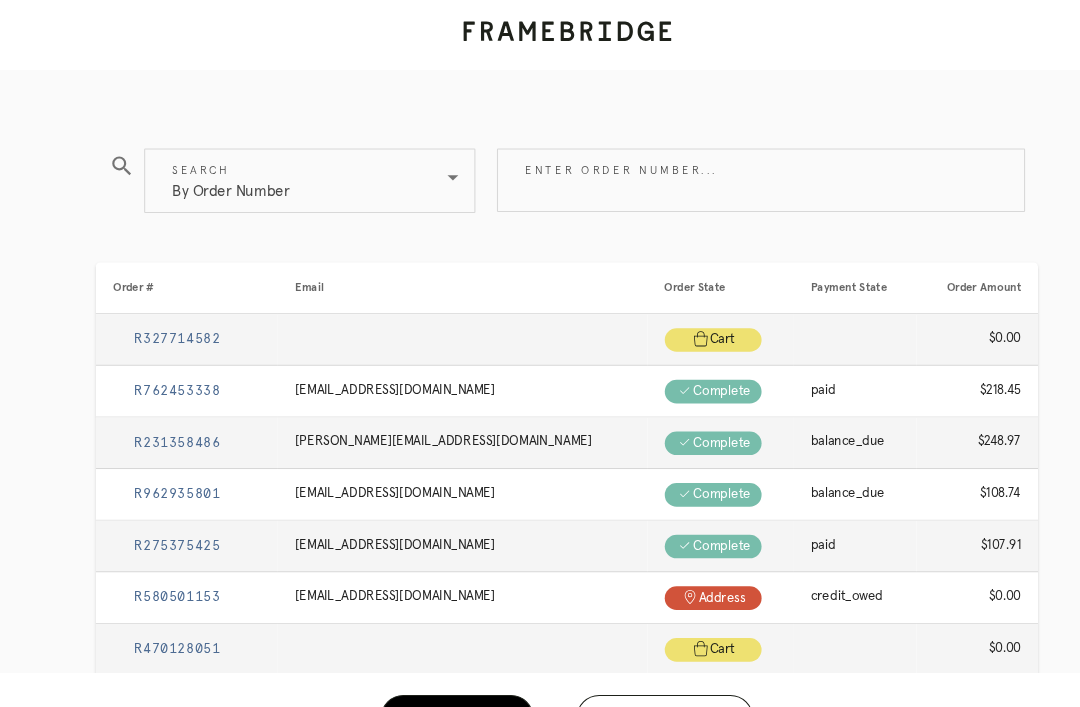 click on "Receiving" at bounding box center (631, 667) 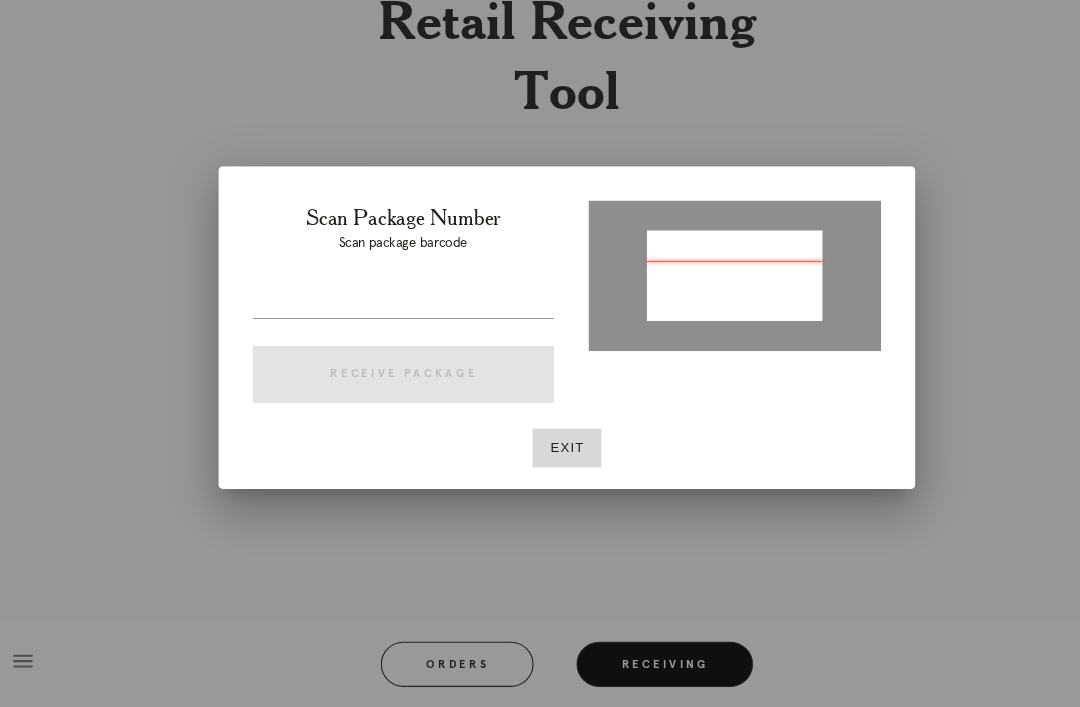 type on "P788064286970916" 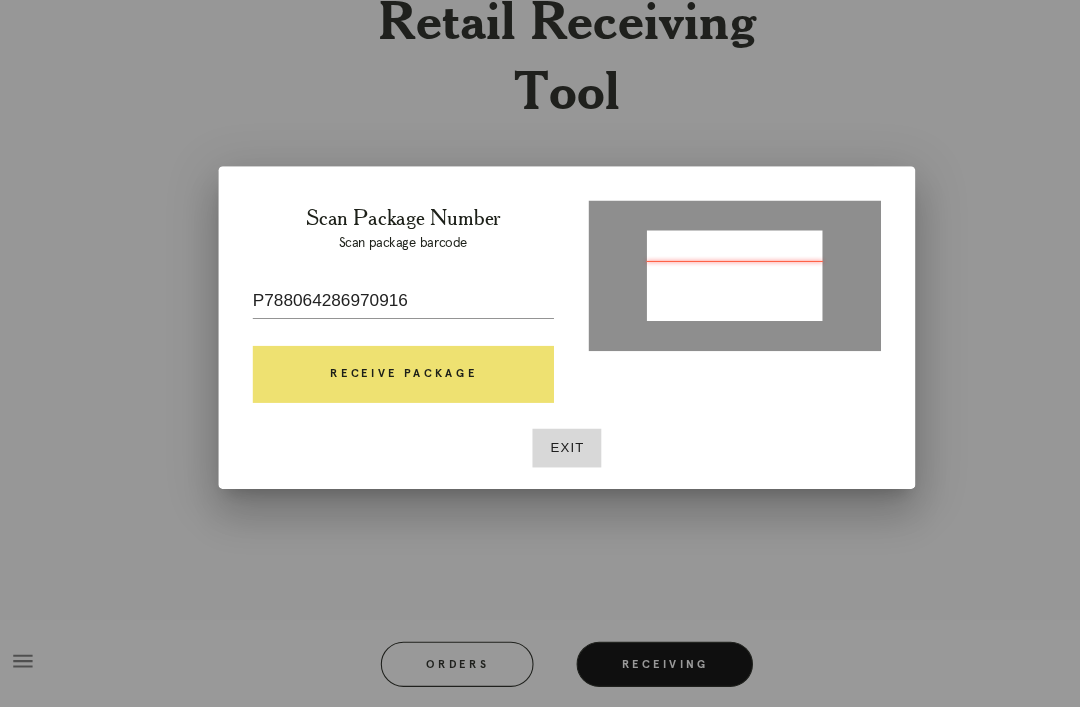 click on "Receive Package" at bounding box center [388, 398] 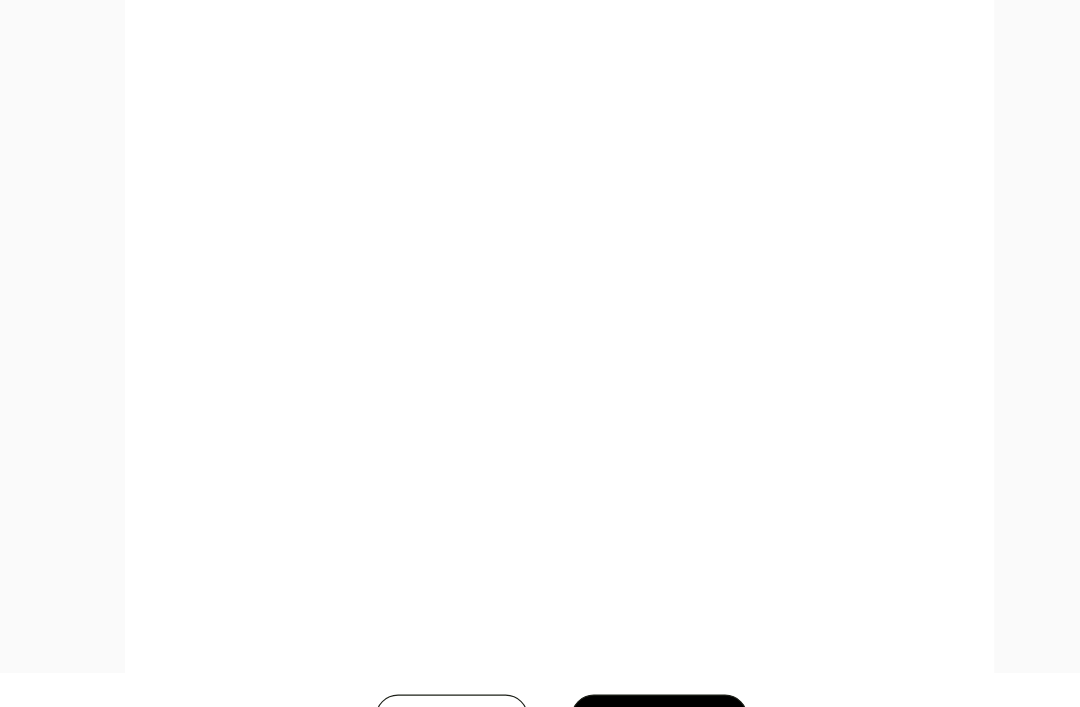 scroll, scrollTop: 1174, scrollLeft: 0, axis: vertical 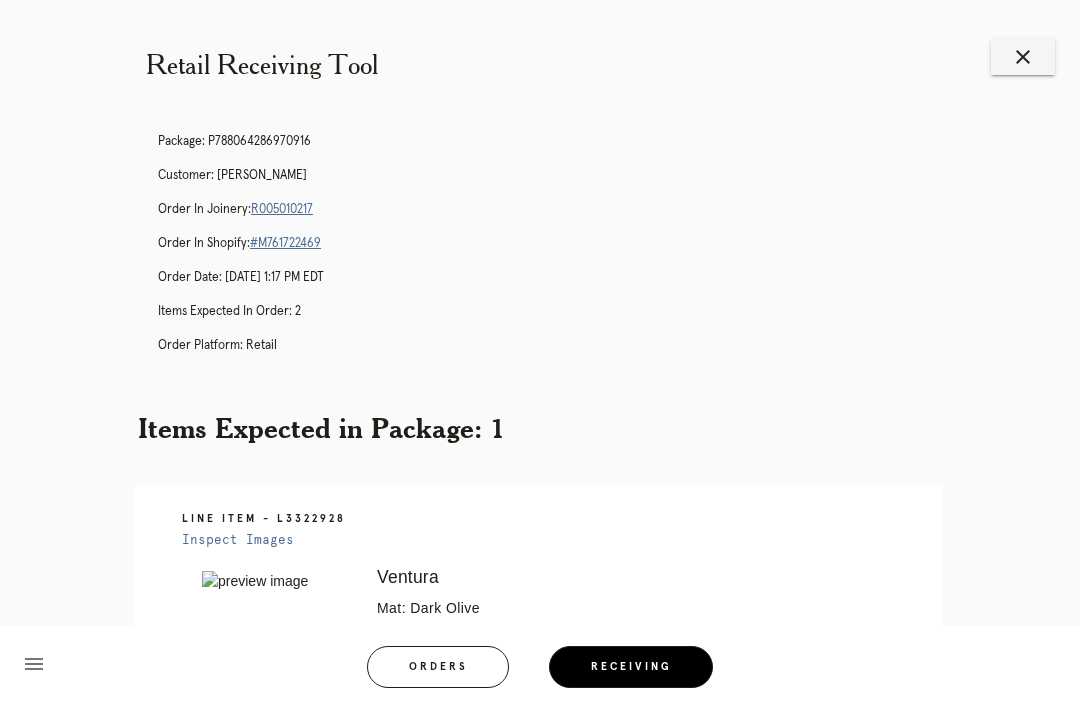 click on "R005010217" at bounding box center (282, 209) 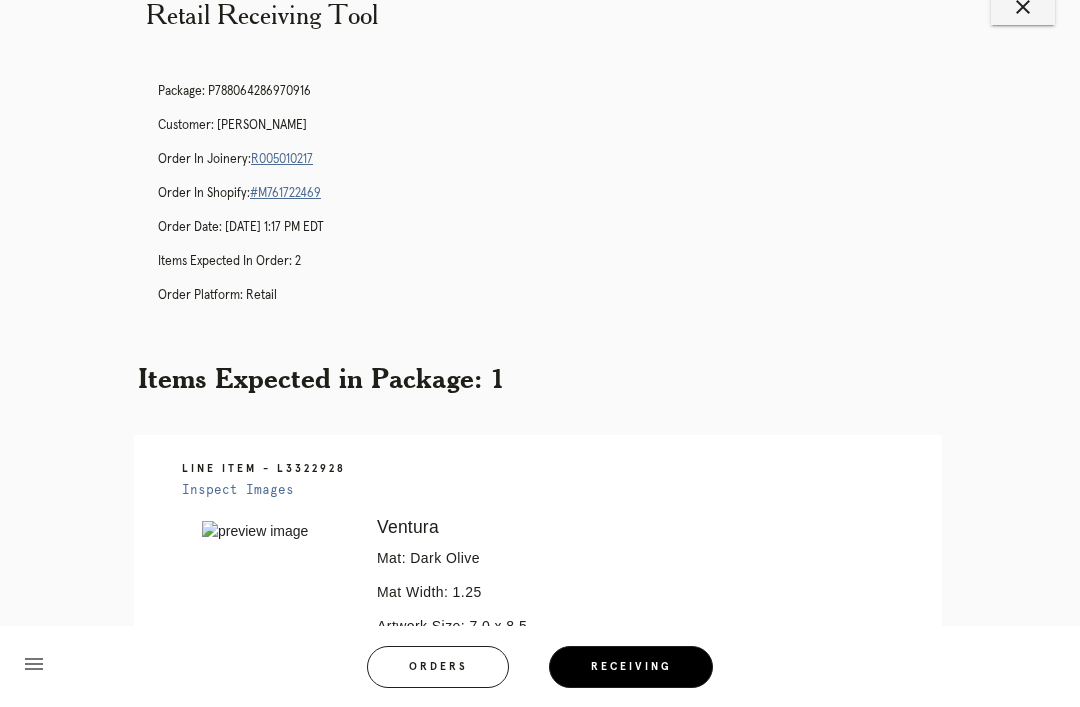 scroll, scrollTop: 0, scrollLeft: 0, axis: both 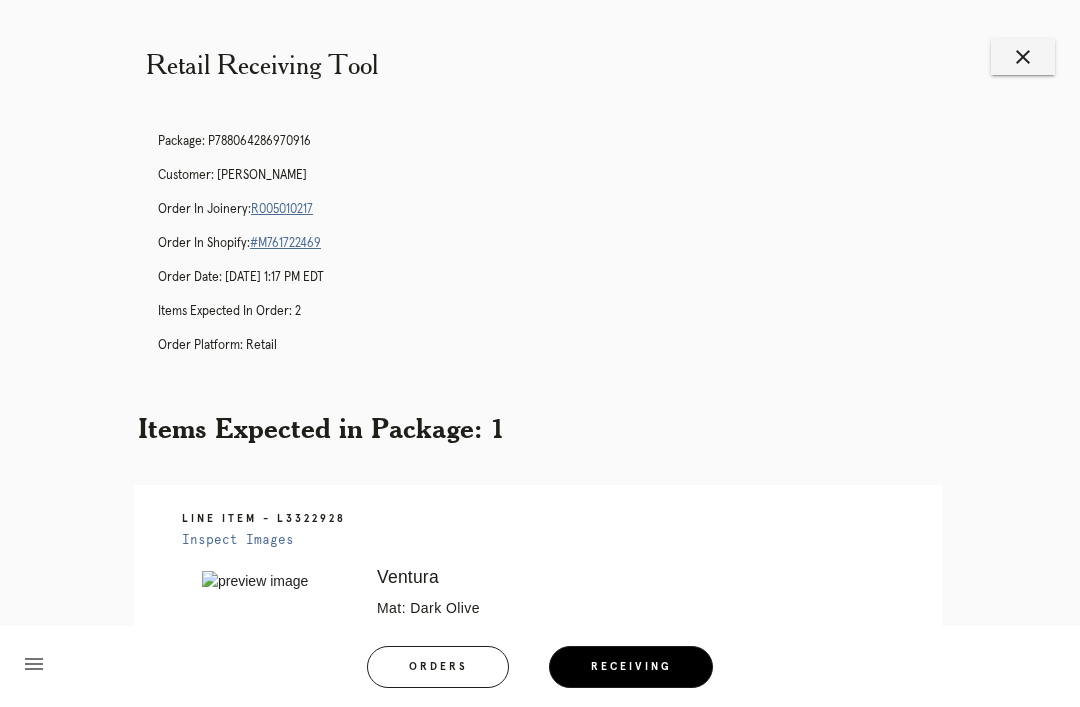 click on "close" at bounding box center [1023, 57] 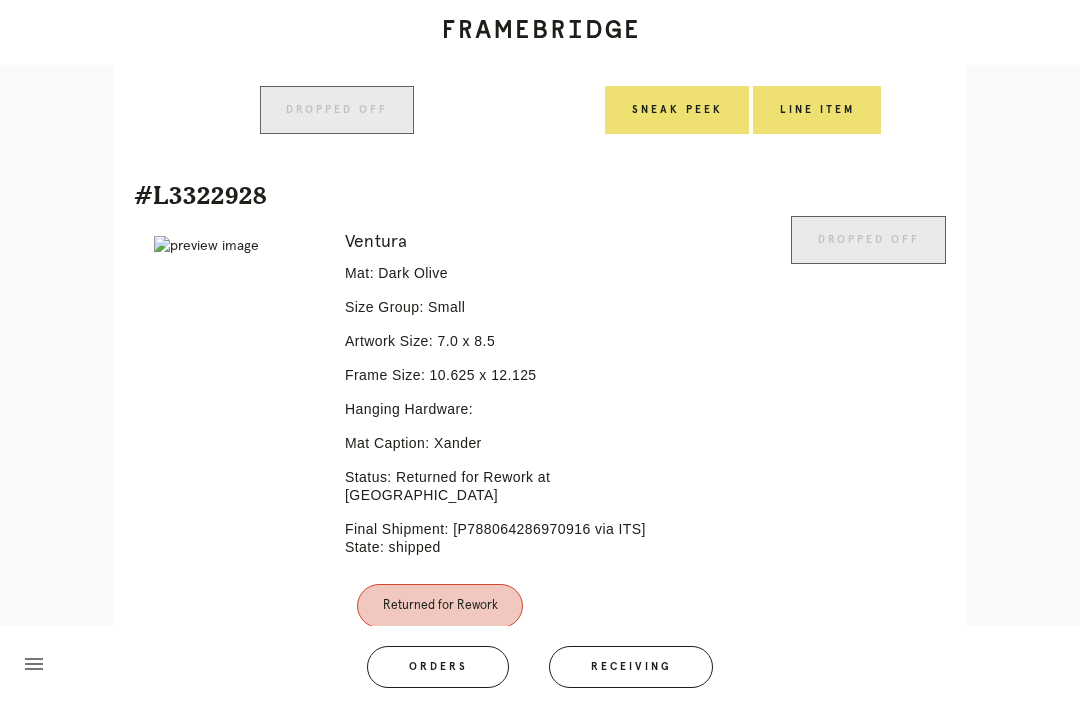 scroll, scrollTop: 1216, scrollLeft: 0, axis: vertical 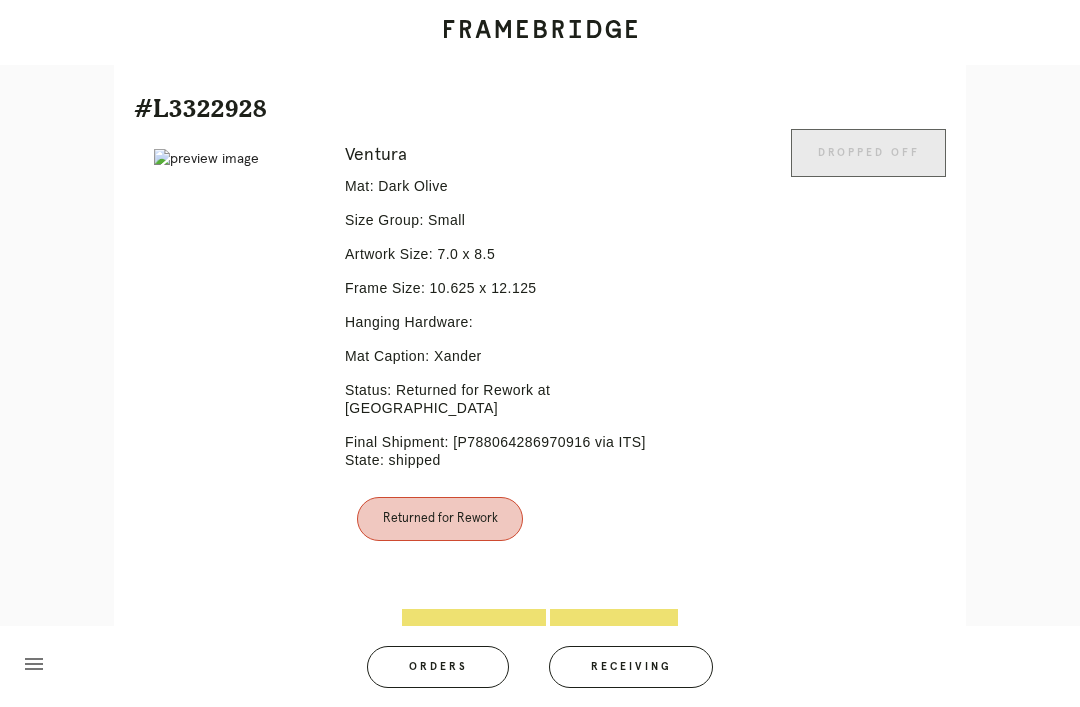 click on "Line Item" at bounding box center (614, 633) 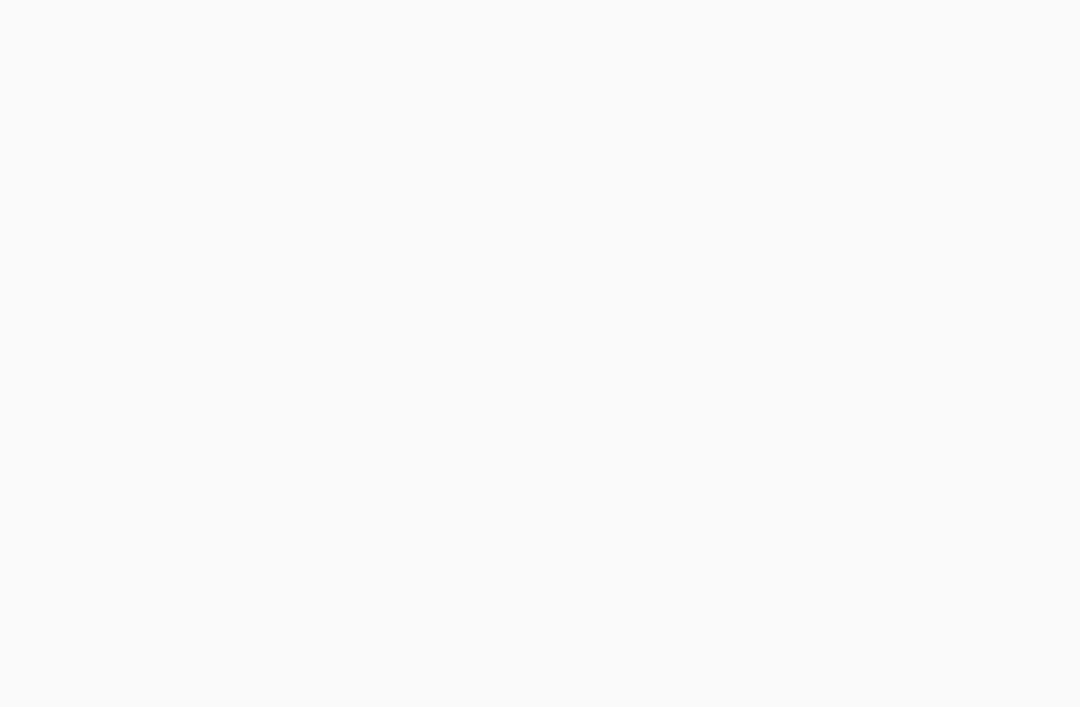 scroll, scrollTop: 0, scrollLeft: 0, axis: both 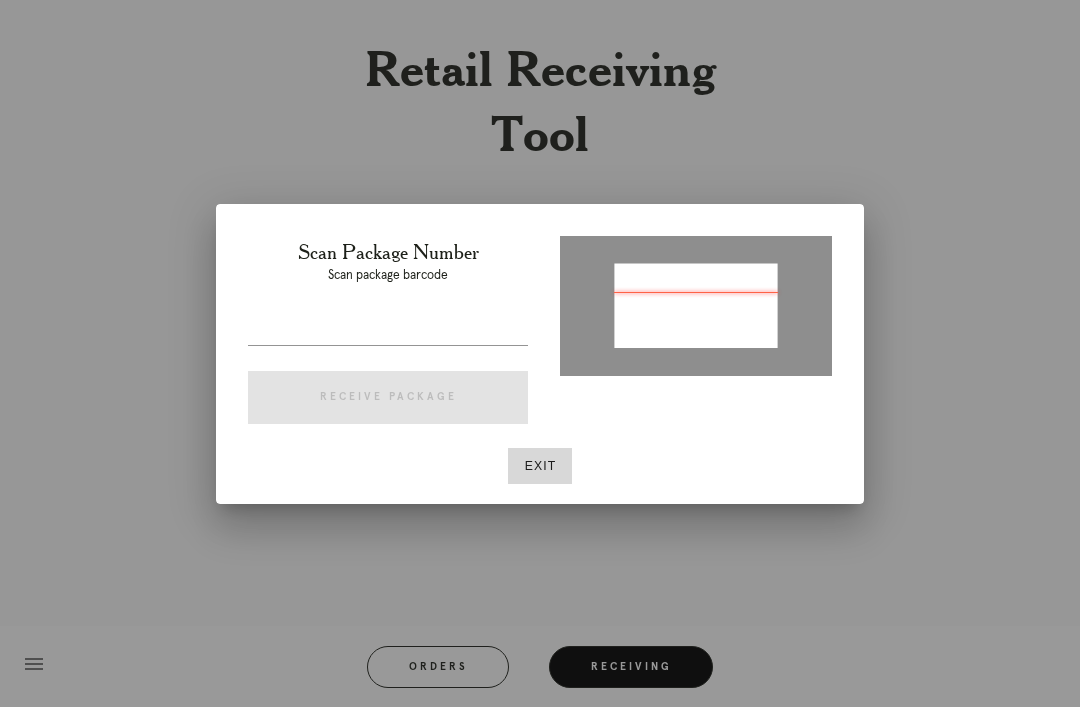 type on "P544062234641405" 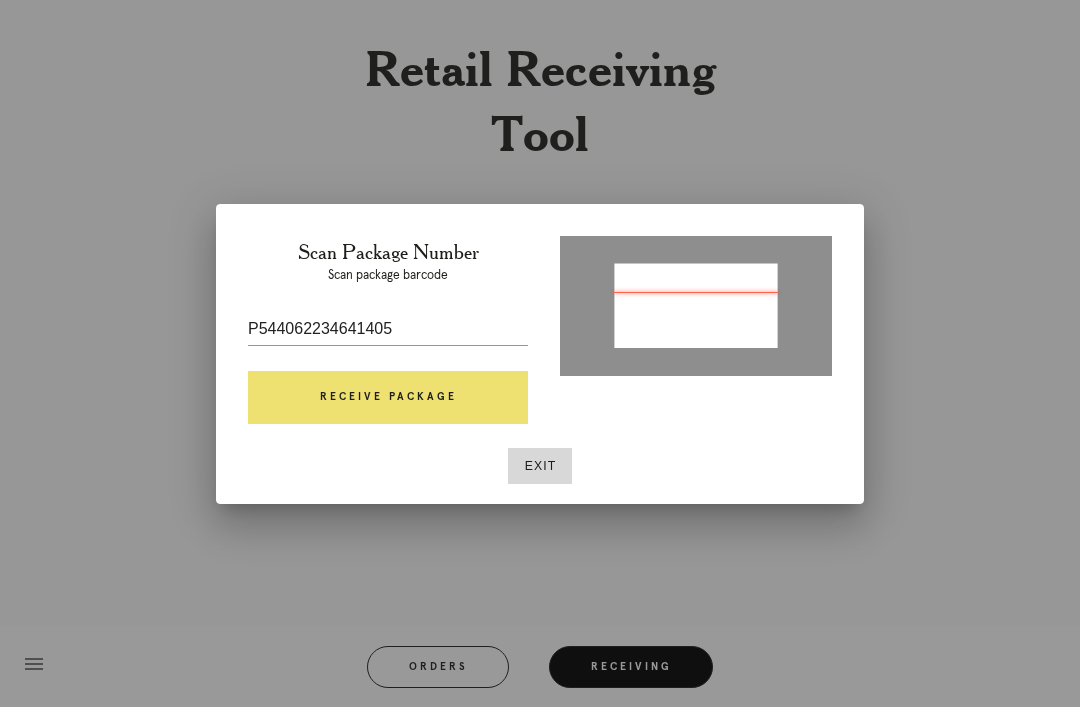 click on "Receive Package" at bounding box center [388, 398] 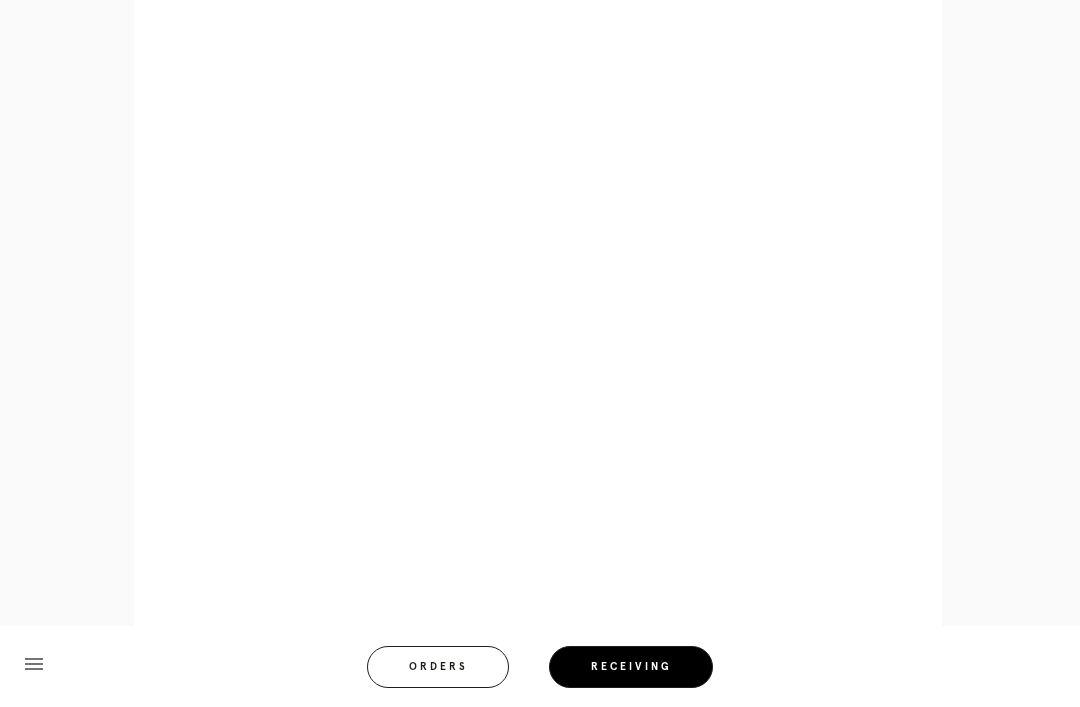 scroll, scrollTop: 941, scrollLeft: 0, axis: vertical 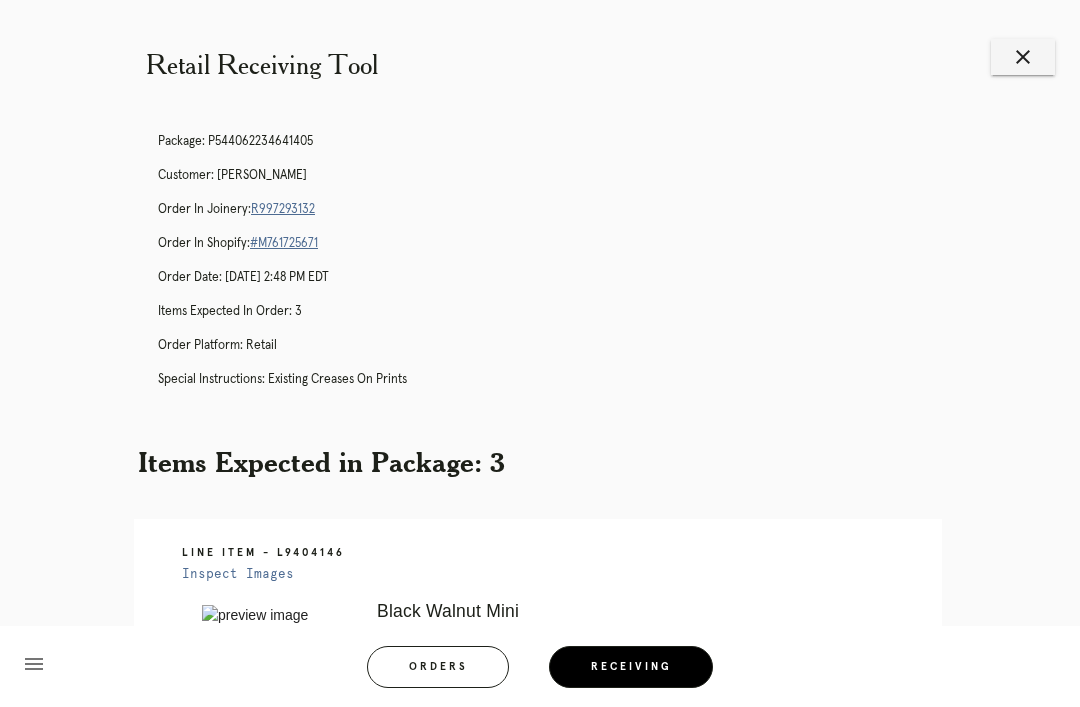 click on "close" at bounding box center [1023, 57] 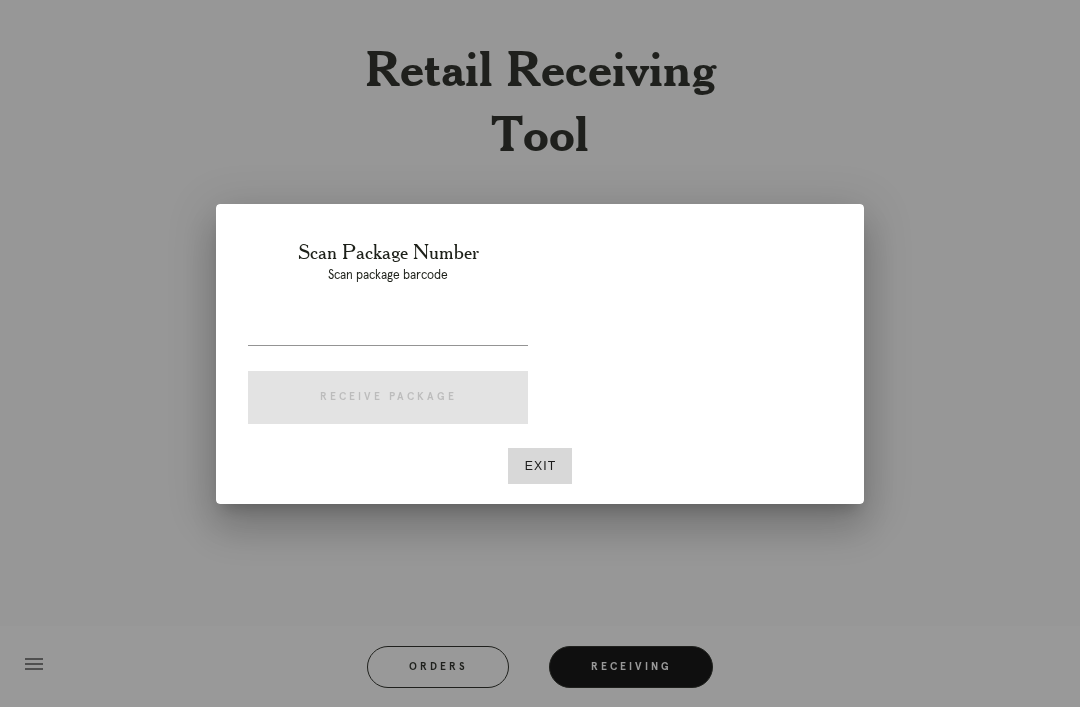 scroll, scrollTop: 0, scrollLeft: 0, axis: both 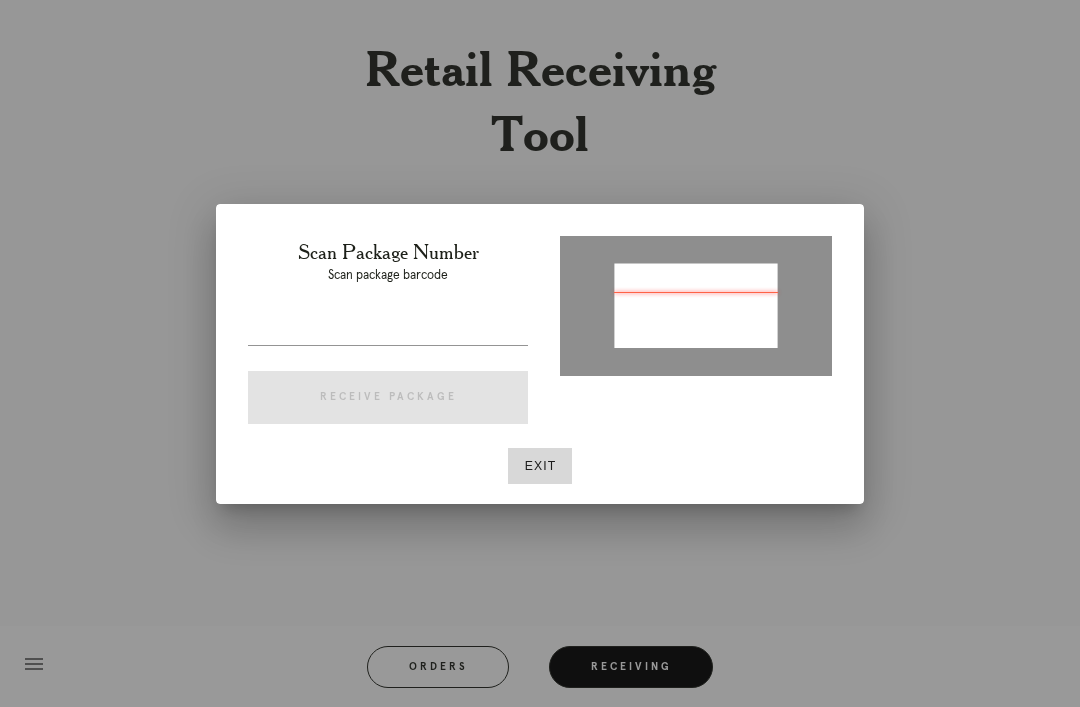 type on "P684041948203827" 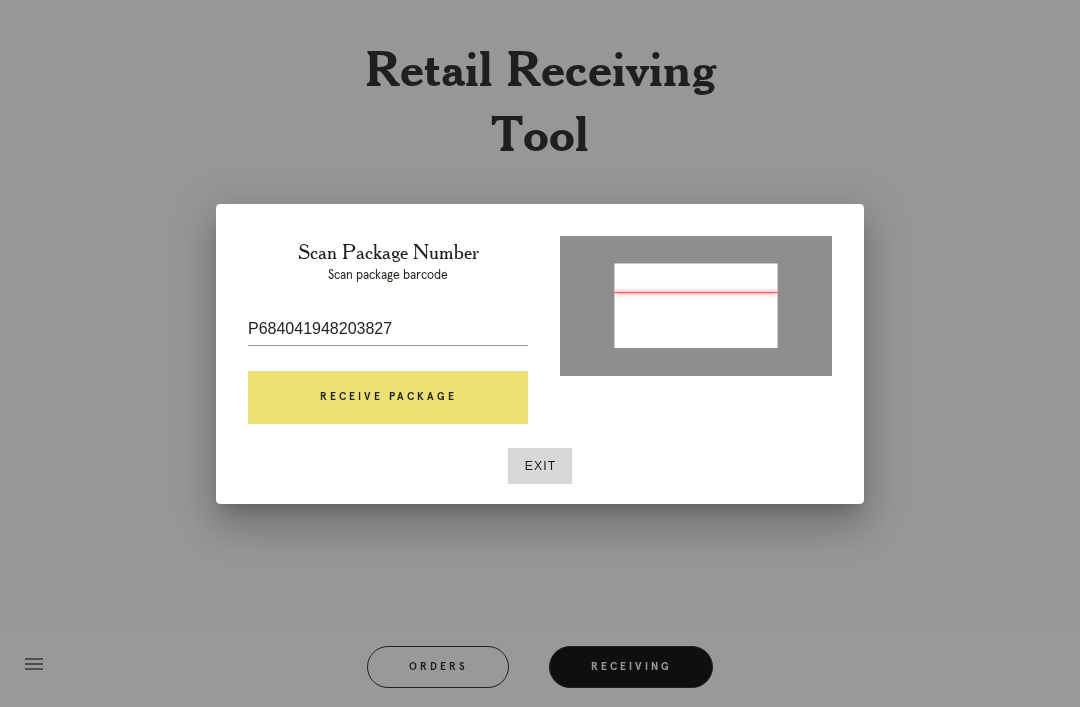 click on "Receive Package" at bounding box center (388, 398) 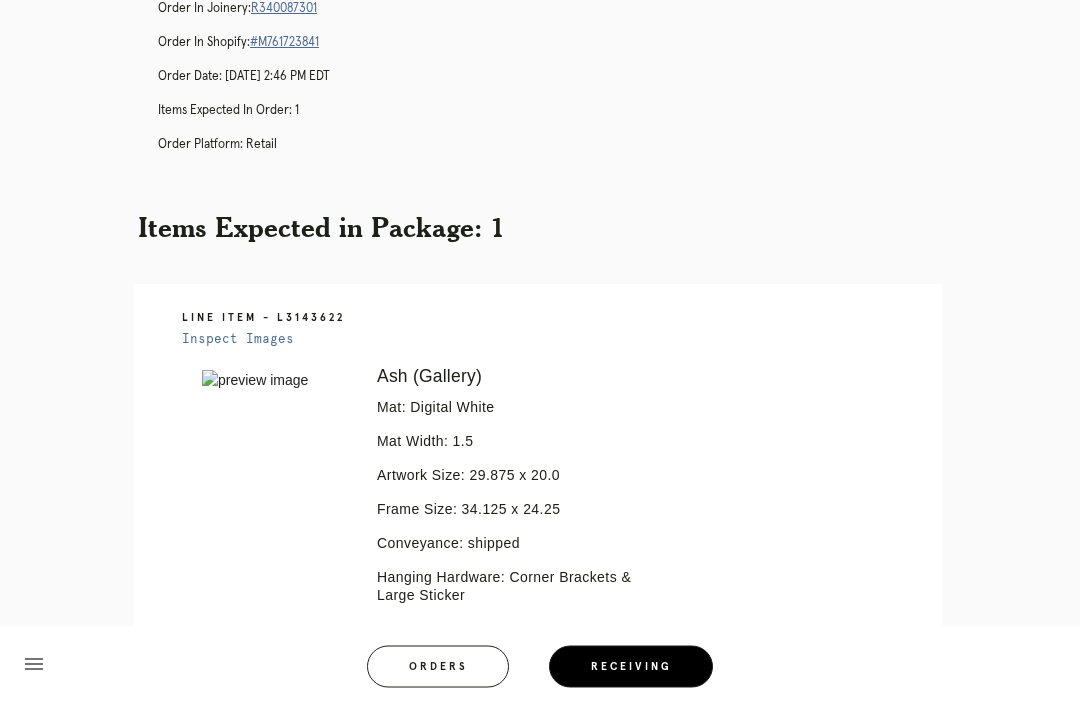 scroll, scrollTop: 250, scrollLeft: 0, axis: vertical 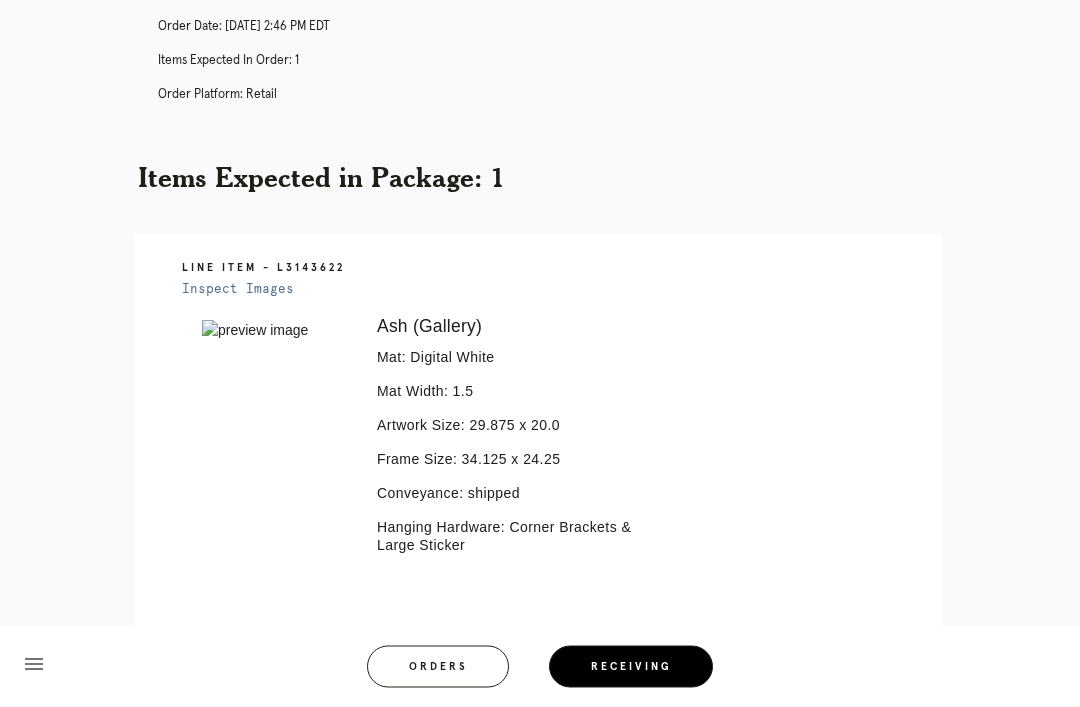 click on "Retail Receiving Tool   close   Package: P684041948203827   Customer: [PERSON_NAME]
Order in Joinery:
R340087301
Order in Shopify:
#M761723841
Order Date:
[DATE]  2:46 PM EDT
Items Expected in Order: 1   Order Platform: retail     Items Expected in Package:  1
Line Item - L3143622
Inspect Images
Error retreiving frame spec #9676781
Ash (Gallery)
Mat: Digital White
Mat Width: 1.5
Artwork Size:
29.875
x
20.0
Frame Size:
34.125
x
24.25
Conveyance: shipped
Hanging Hardware: Corner Brackets & Large Sticker
menu
Orders
Receiving
Logged in as:   [PERSON_NAME][EMAIL_ADDRESS][PERSON_NAME][DOMAIN_NAME]   Clarendon" at bounding box center (540, 326) 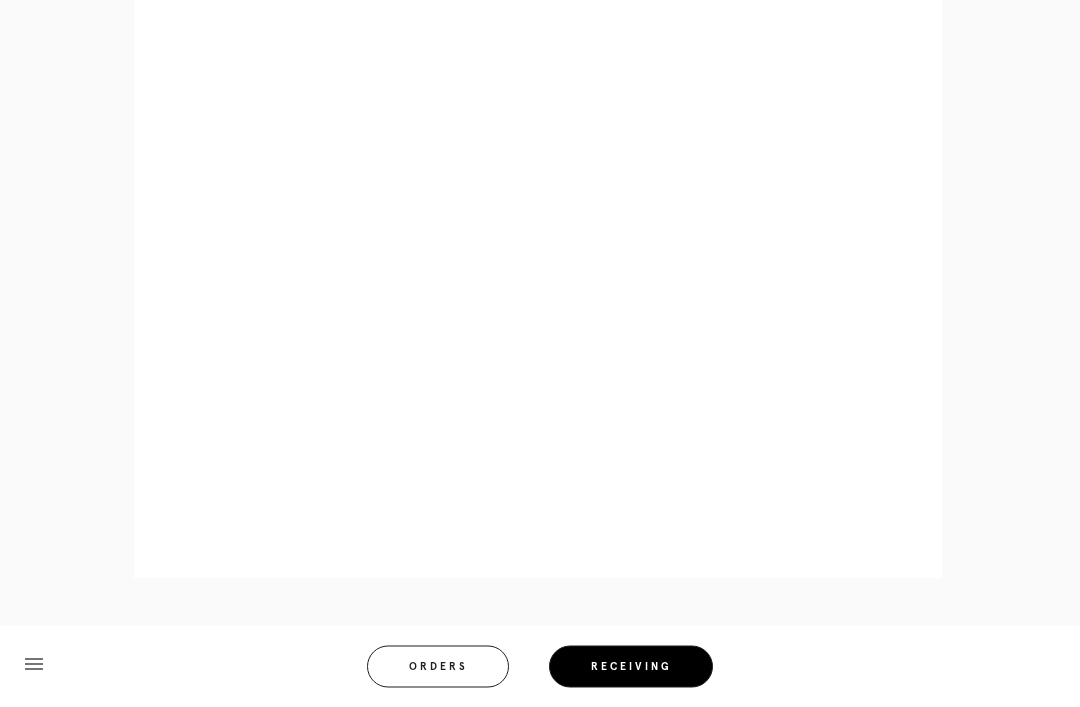 scroll, scrollTop: 858, scrollLeft: 0, axis: vertical 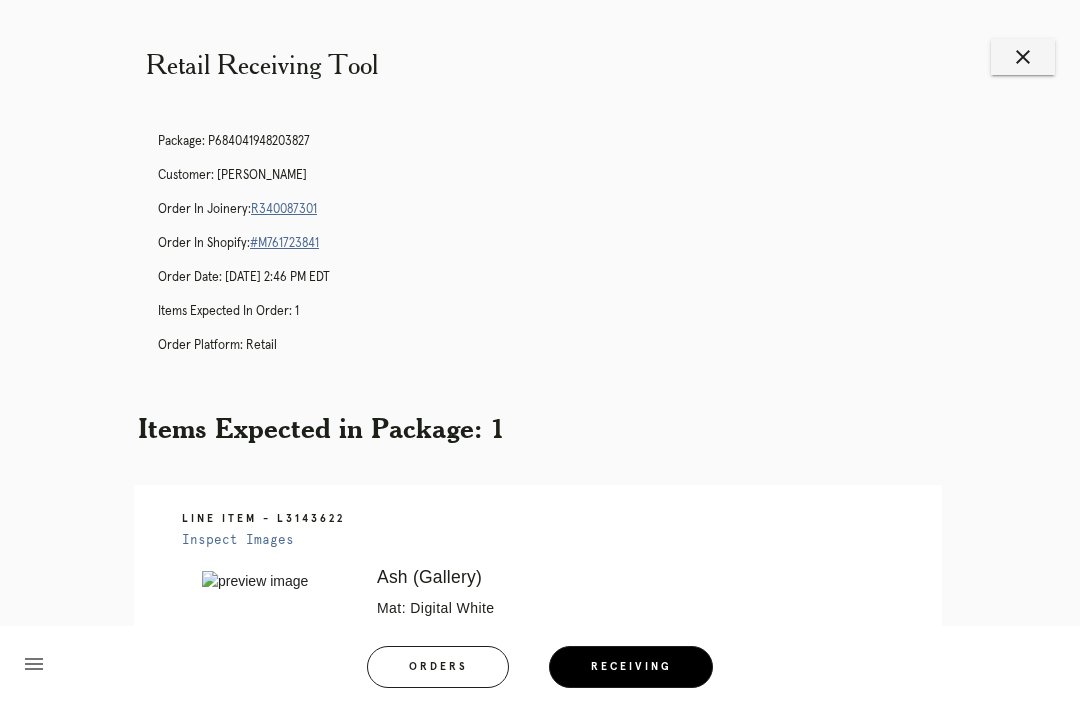 click on "close" at bounding box center (1023, 57) 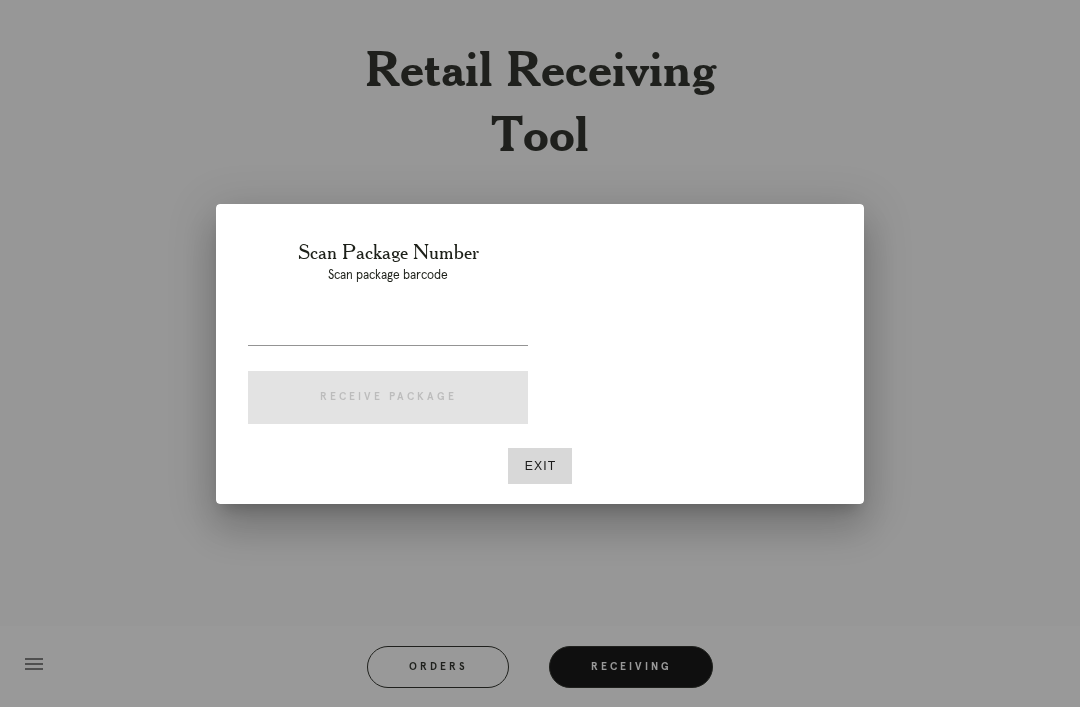 scroll, scrollTop: 0, scrollLeft: 0, axis: both 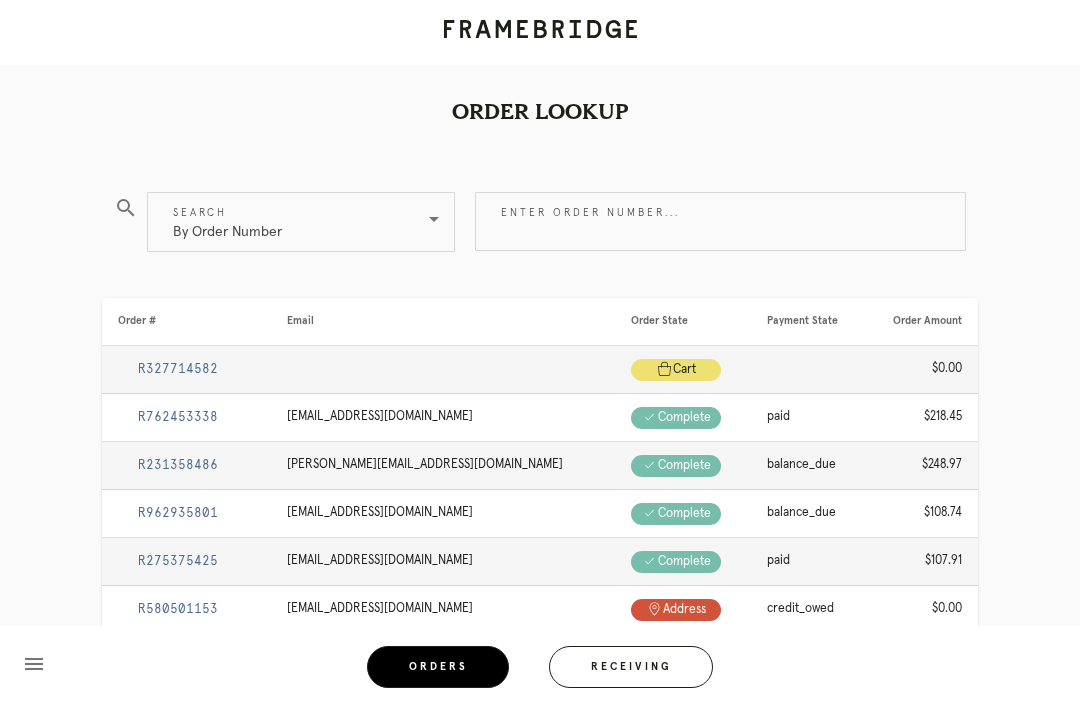 click on "menu
Orders
Receiving
Logged in as:   [PERSON_NAME][EMAIL_ADDRESS][PERSON_NAME][DOMAIN_NAME]   Clarendon
Logout" at bounding box center [540, 673] 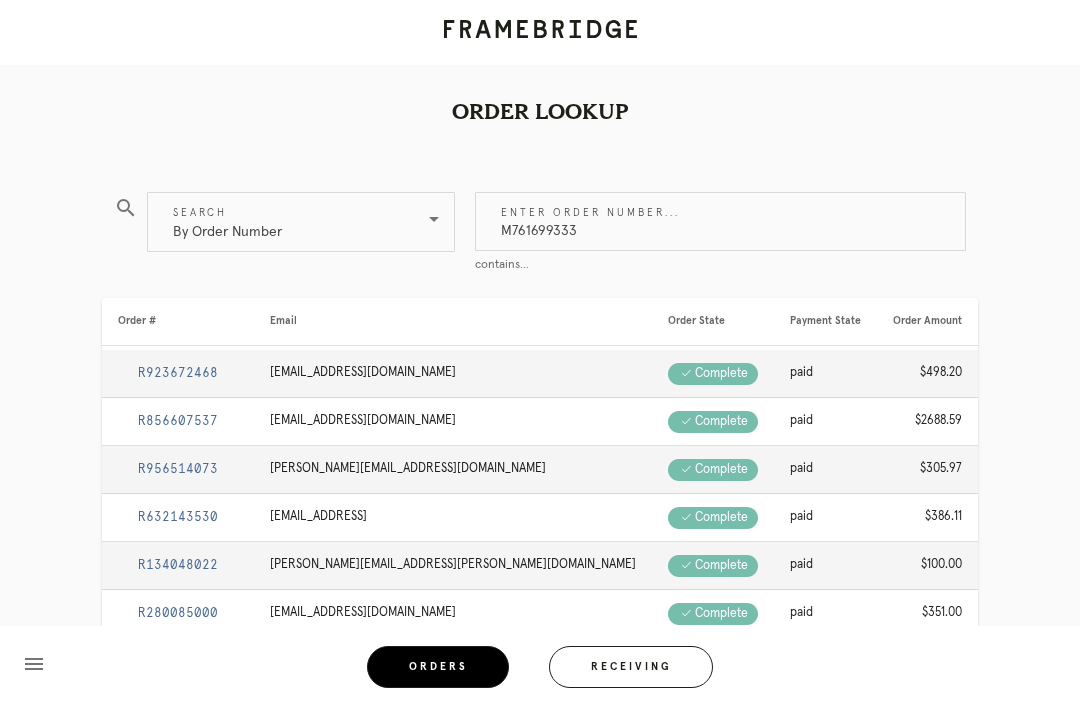 type on "M761699333" 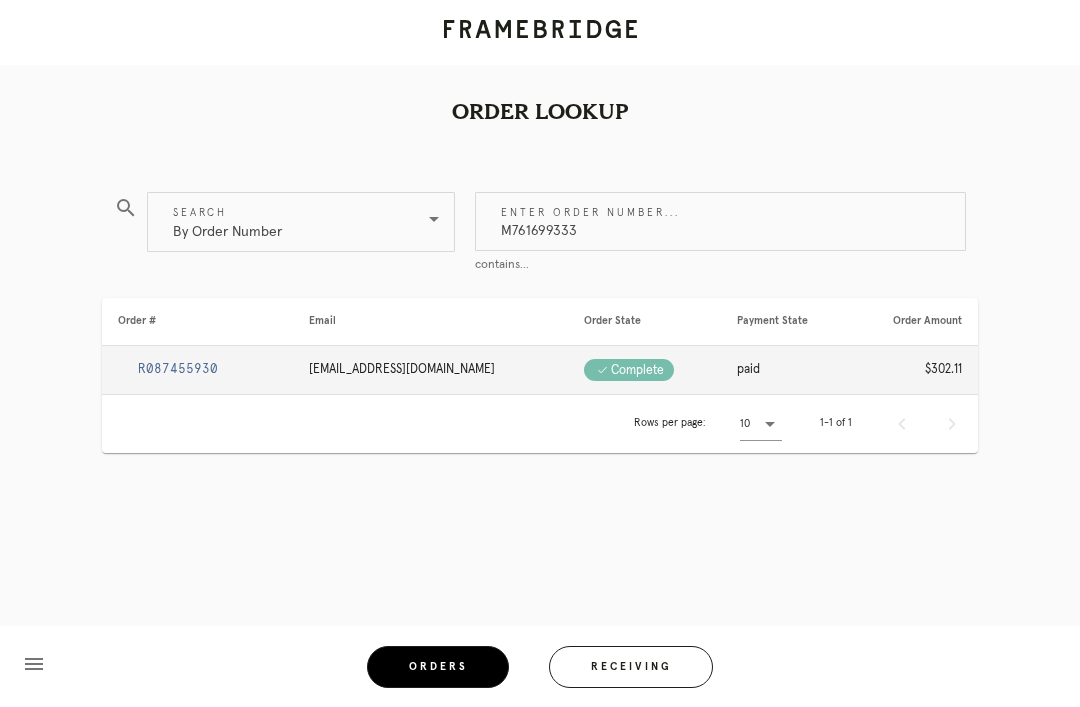 click on "R087455930" at bounding box center [178, 369] 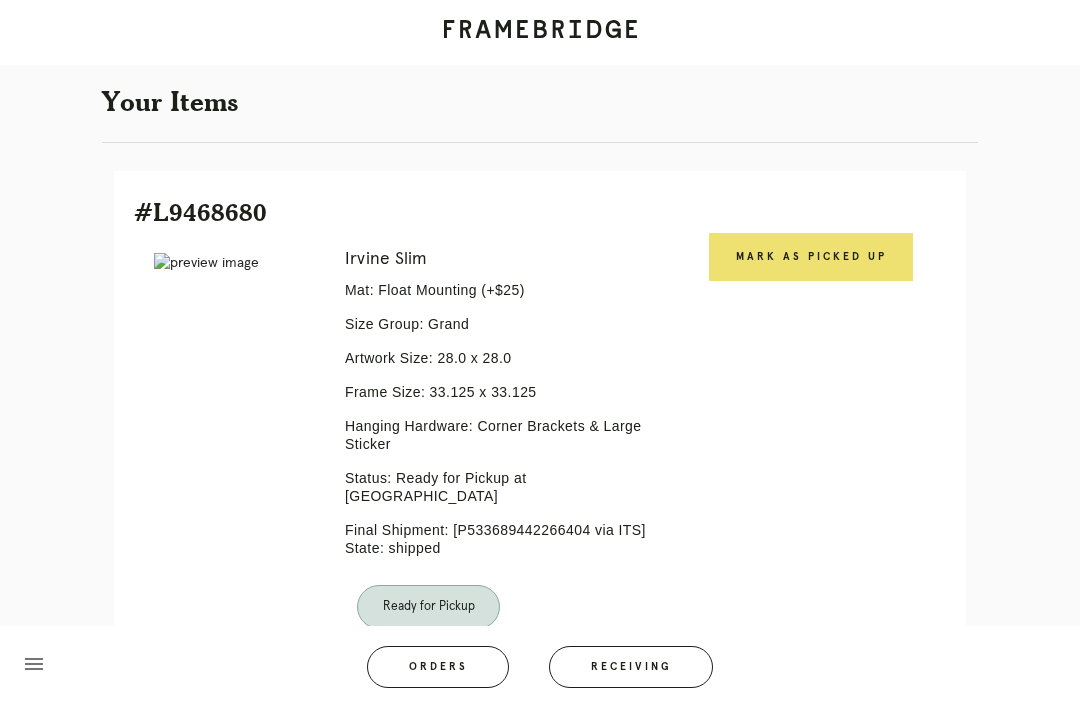 scroll, scrollTop: 464, scrollLeft: 0, axis: vertical 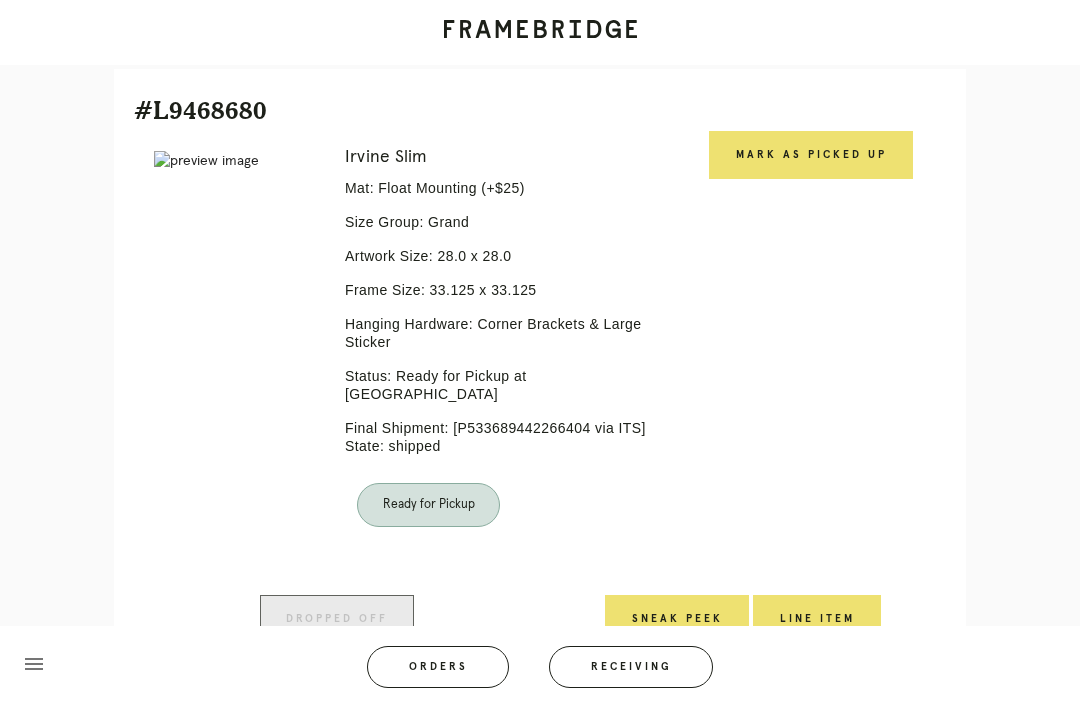 click on "Mark as Picked Up" at bounding box center (811, 155) 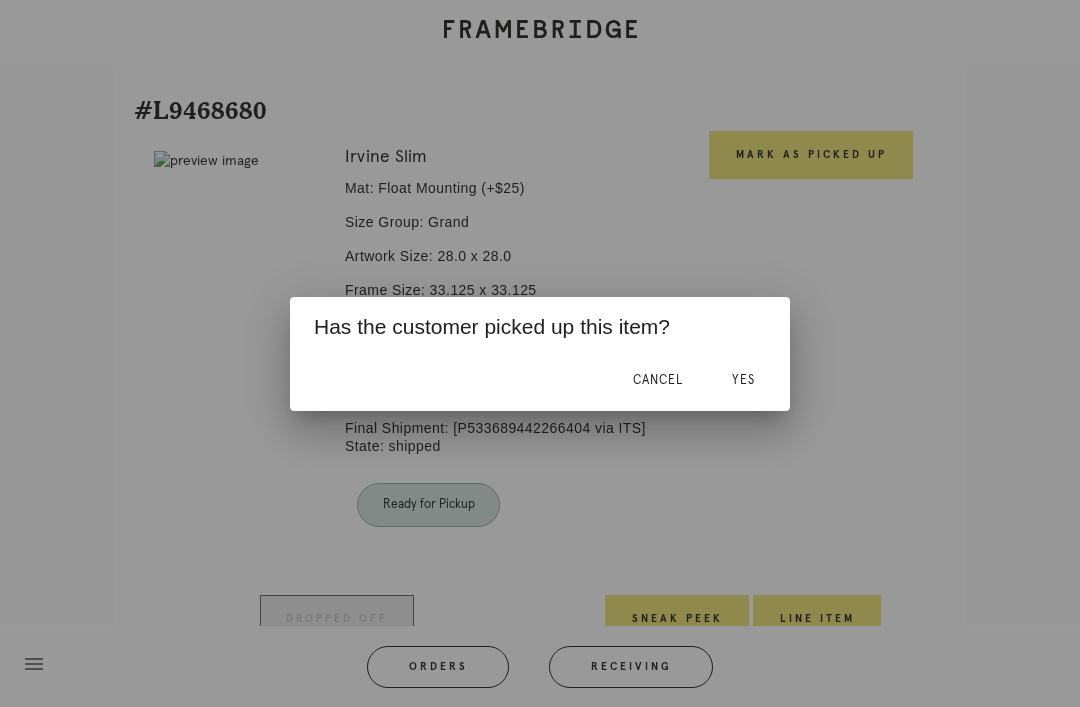 click on "Yes" at bounding box center [743, 380] 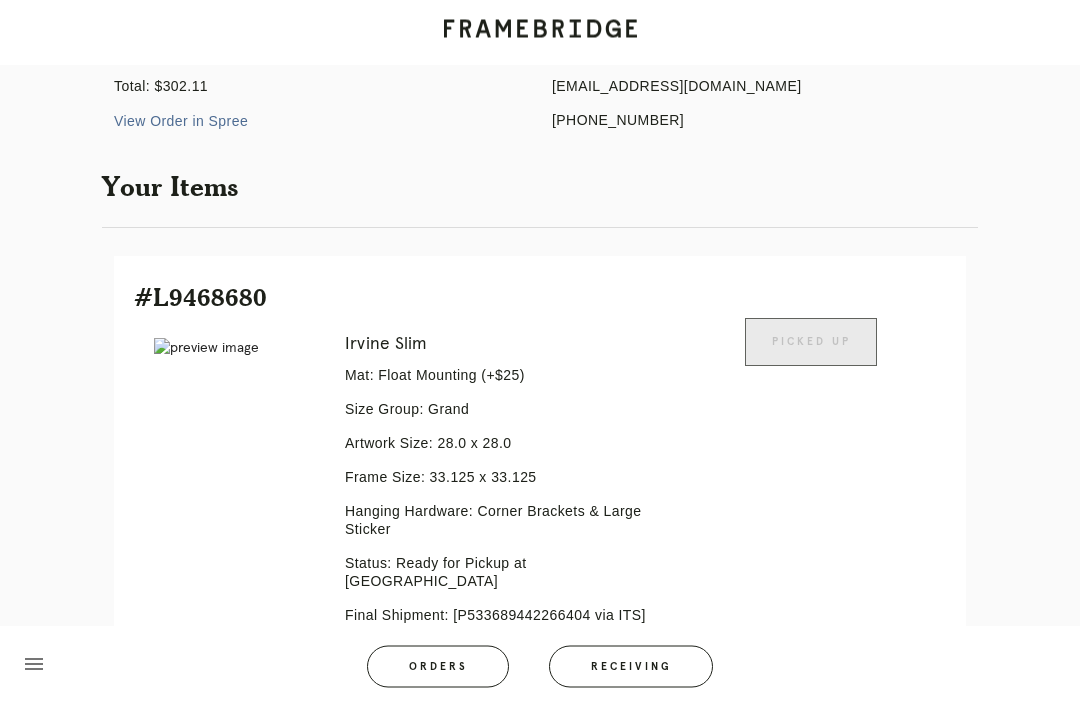 click on "Orders" at bounding box center (438, 667) 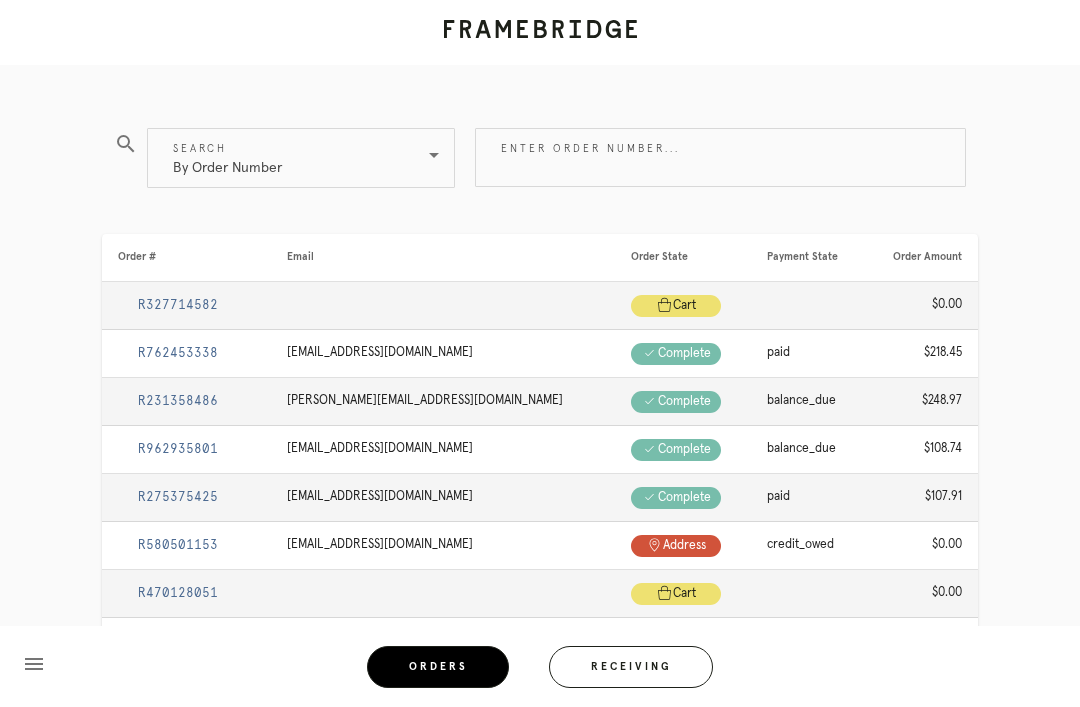click on "Enter order number..." at bounding box center (720, 157) 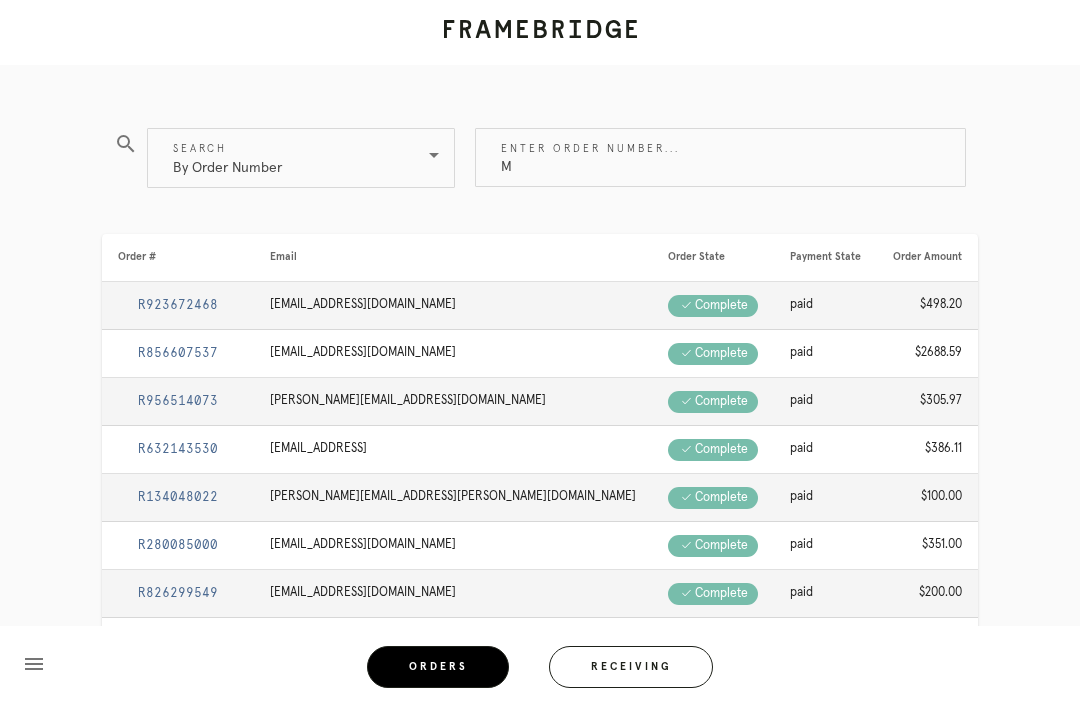 click on "M" at bounding box center (720, 157) 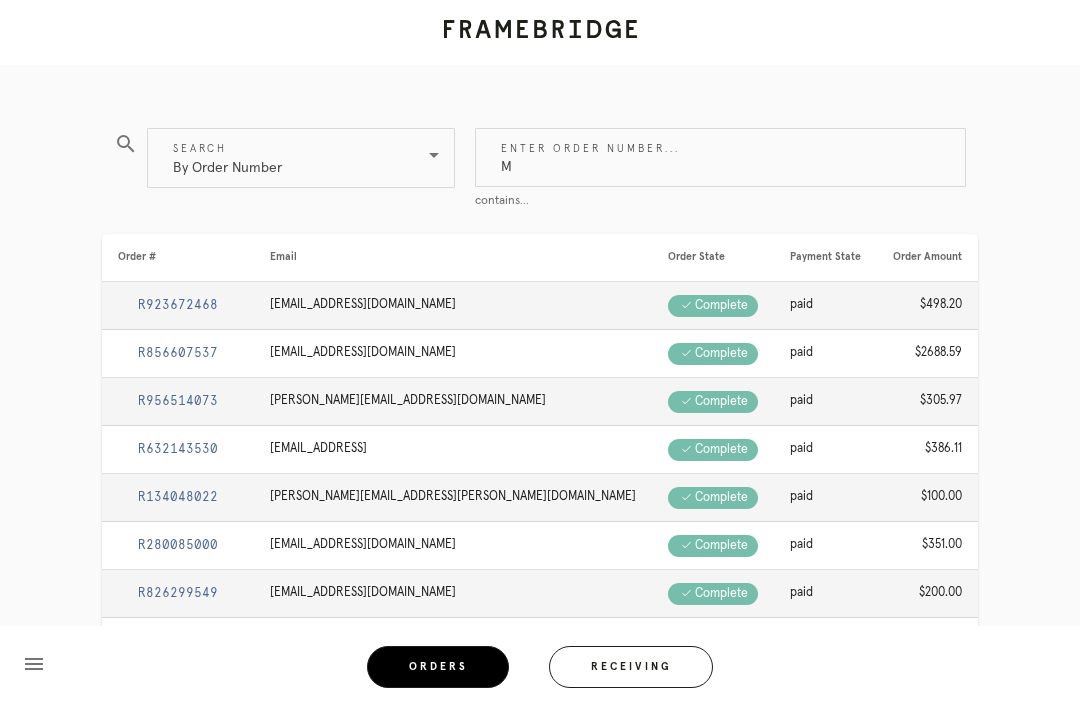 click on "M" at bounding box center (720, 157) 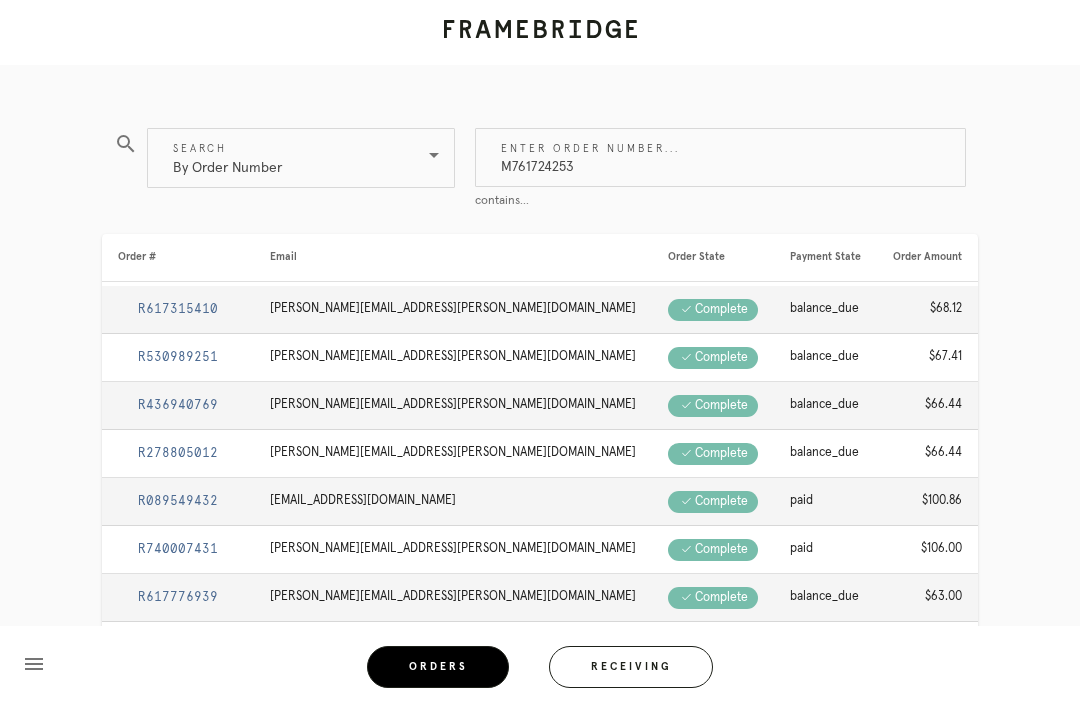 type on "M761724253" 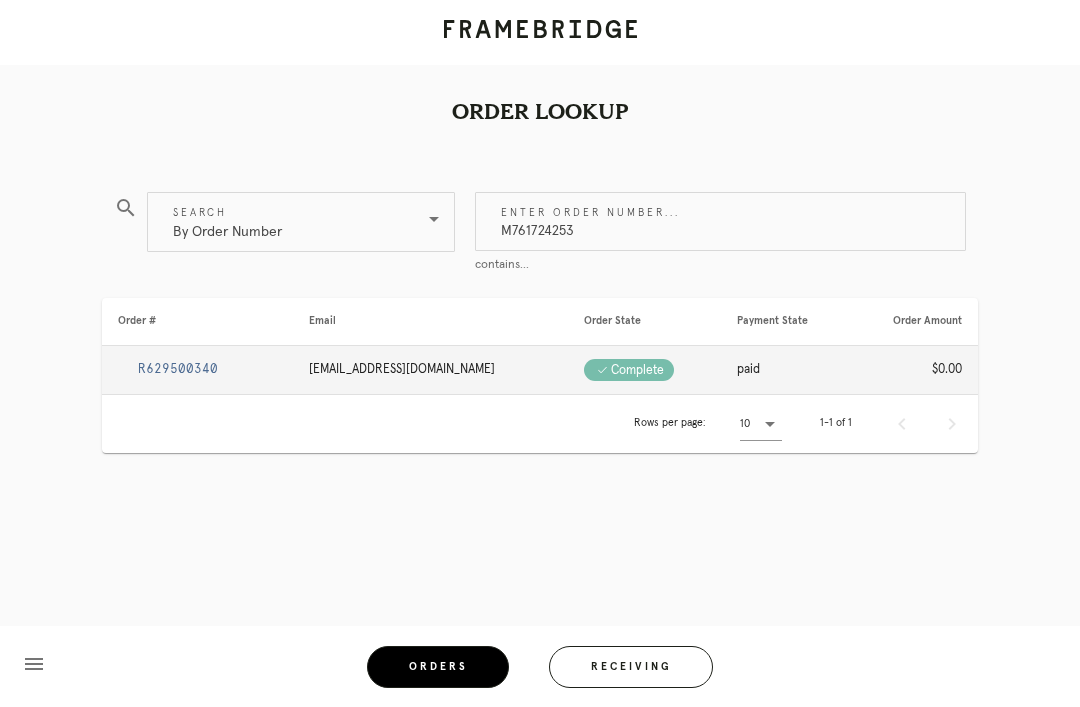 click on "R629500340" at bounding box center (178, 369) 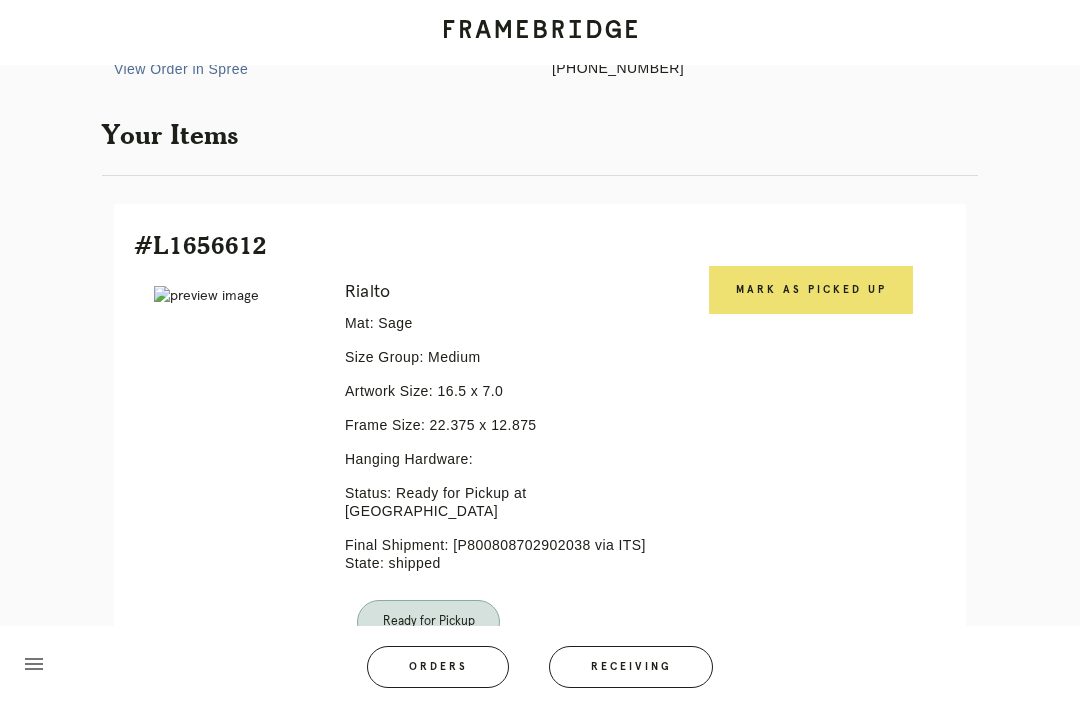scroll, scrollTop: 343, scrollLeft: 0, axis: vertical 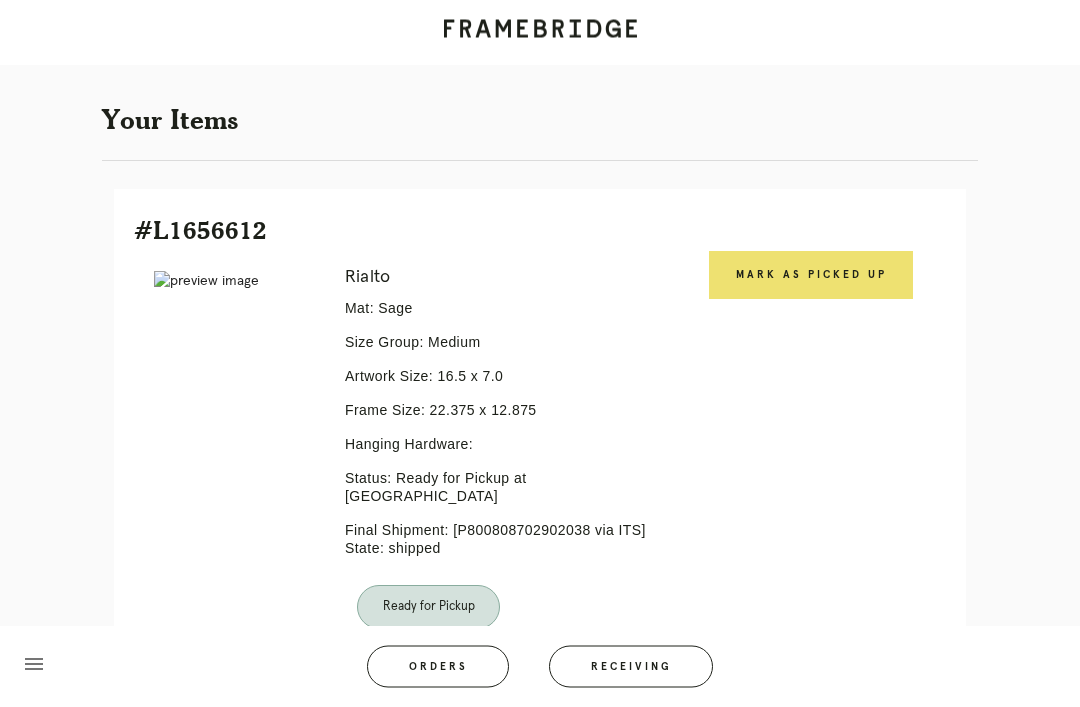 click on "Mark as Picked Up" at bounding box center [811, 276] 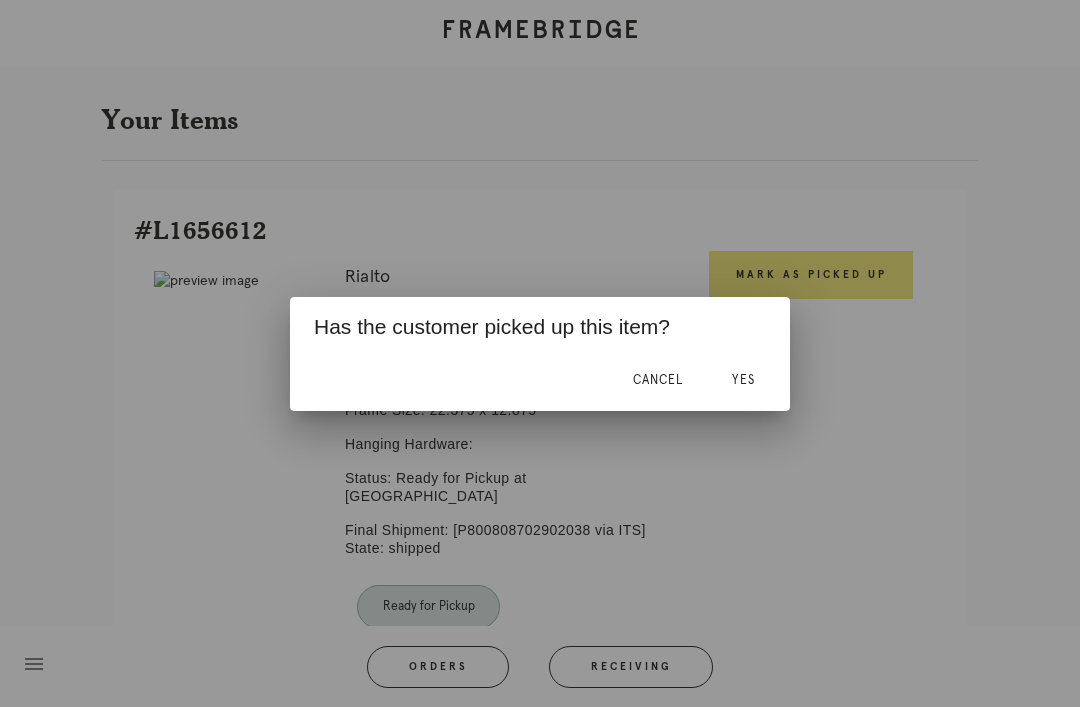 click on "Yes" at bounding box center (743, 380) 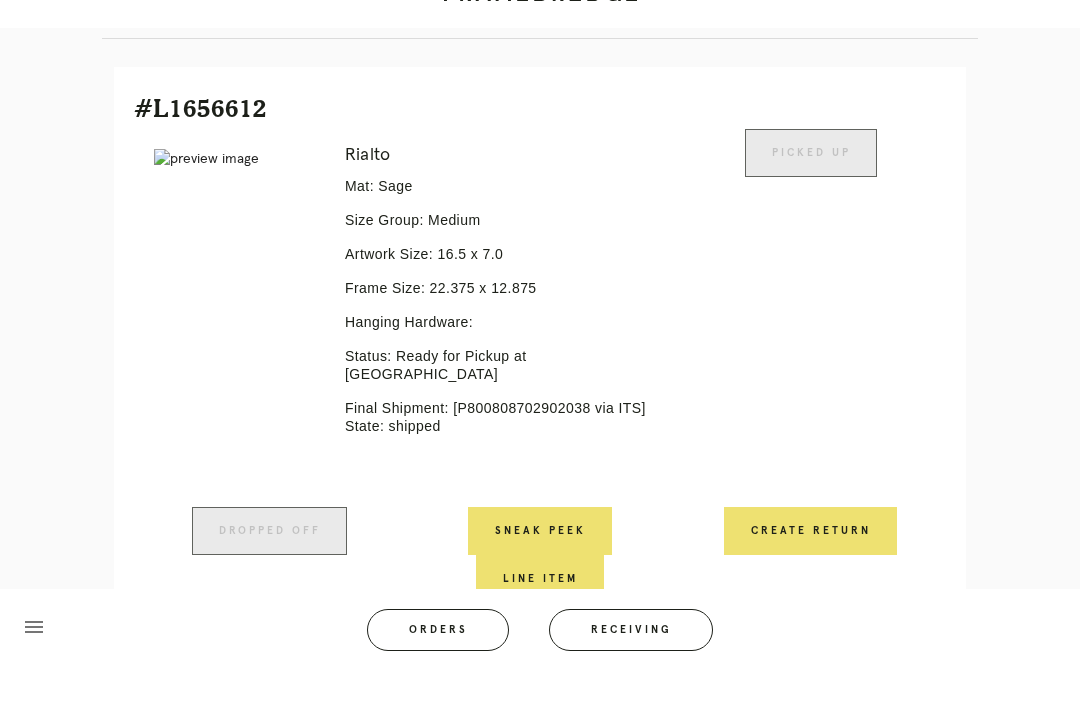 scroll, scrollTop: 428, scrollLeft: 0, axis: vertical 